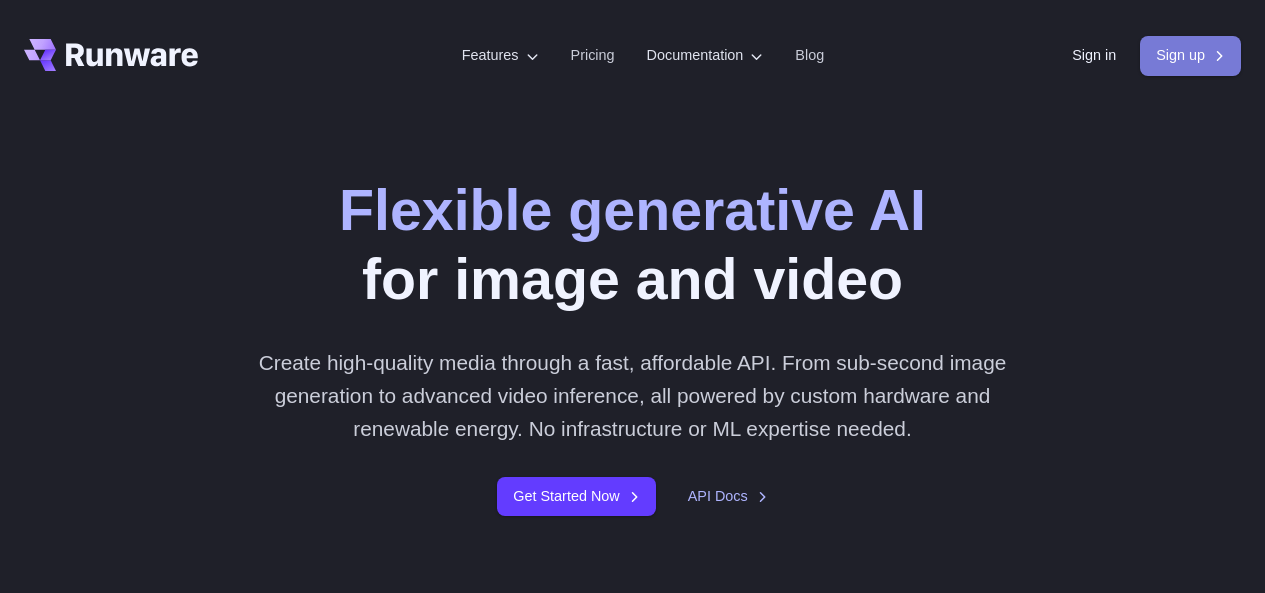 scroll, scrollTop: 0, scrollLeft: 0, axis: both 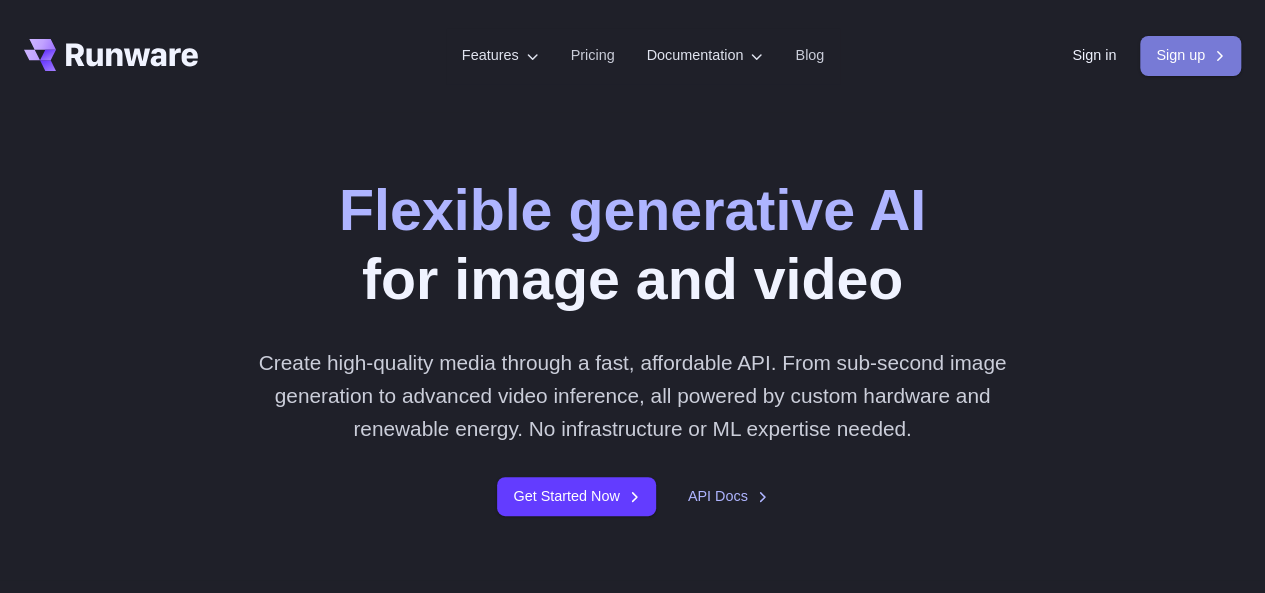 click on "Sign up" at bounding box center [1190, 55] 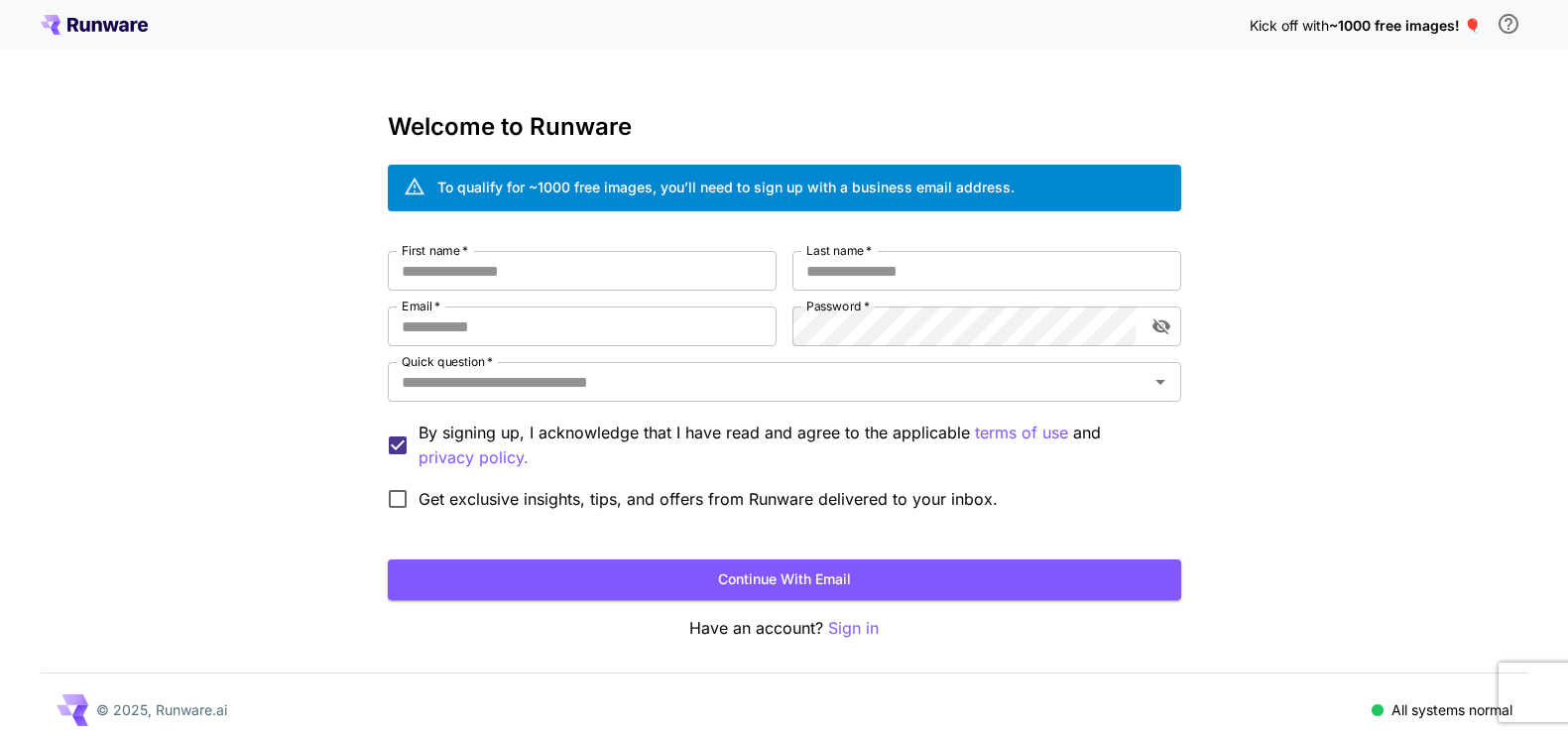 scroll, scrollTop: 0, scrollLeft: 0, axis: both 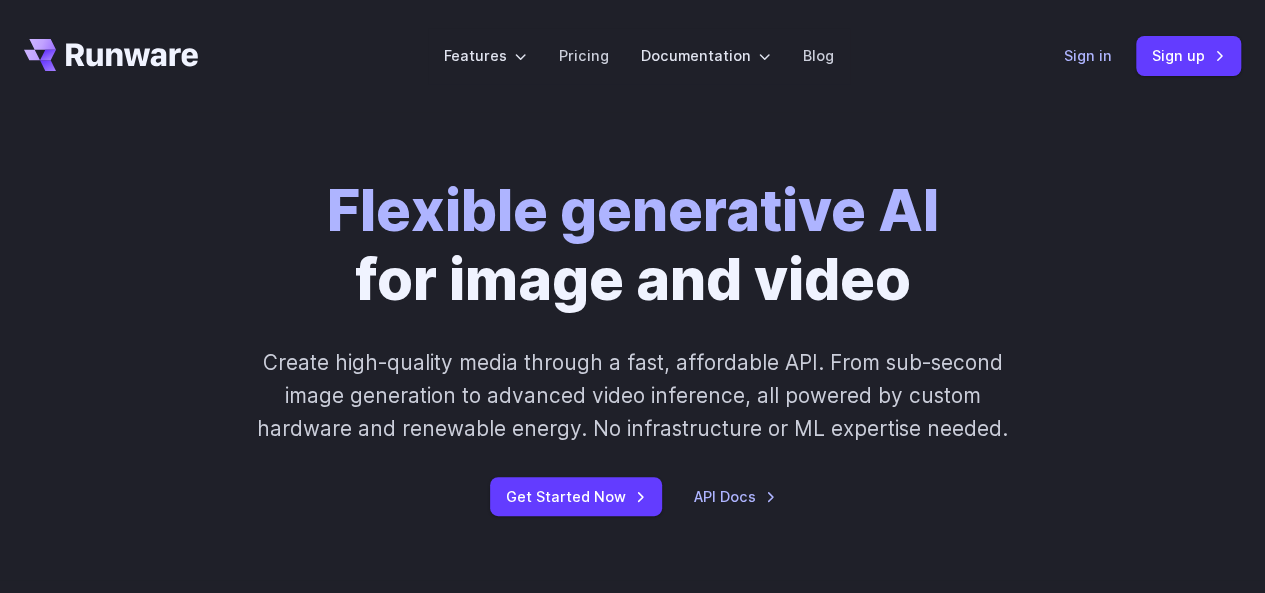 click on "Sign in" at bounding box center [1088, 55] 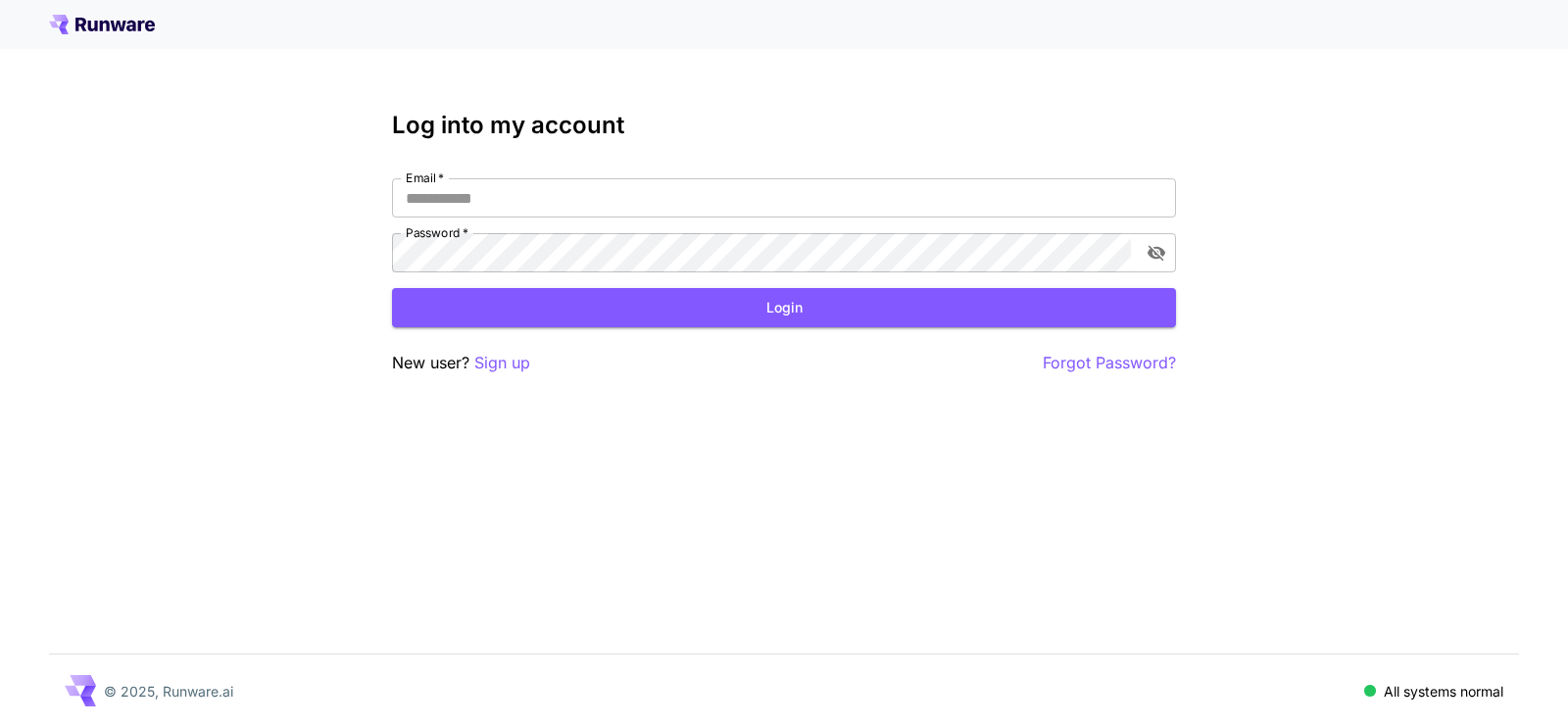 scroll, scrollTop: 0, scrollLeft: 0, axis: both 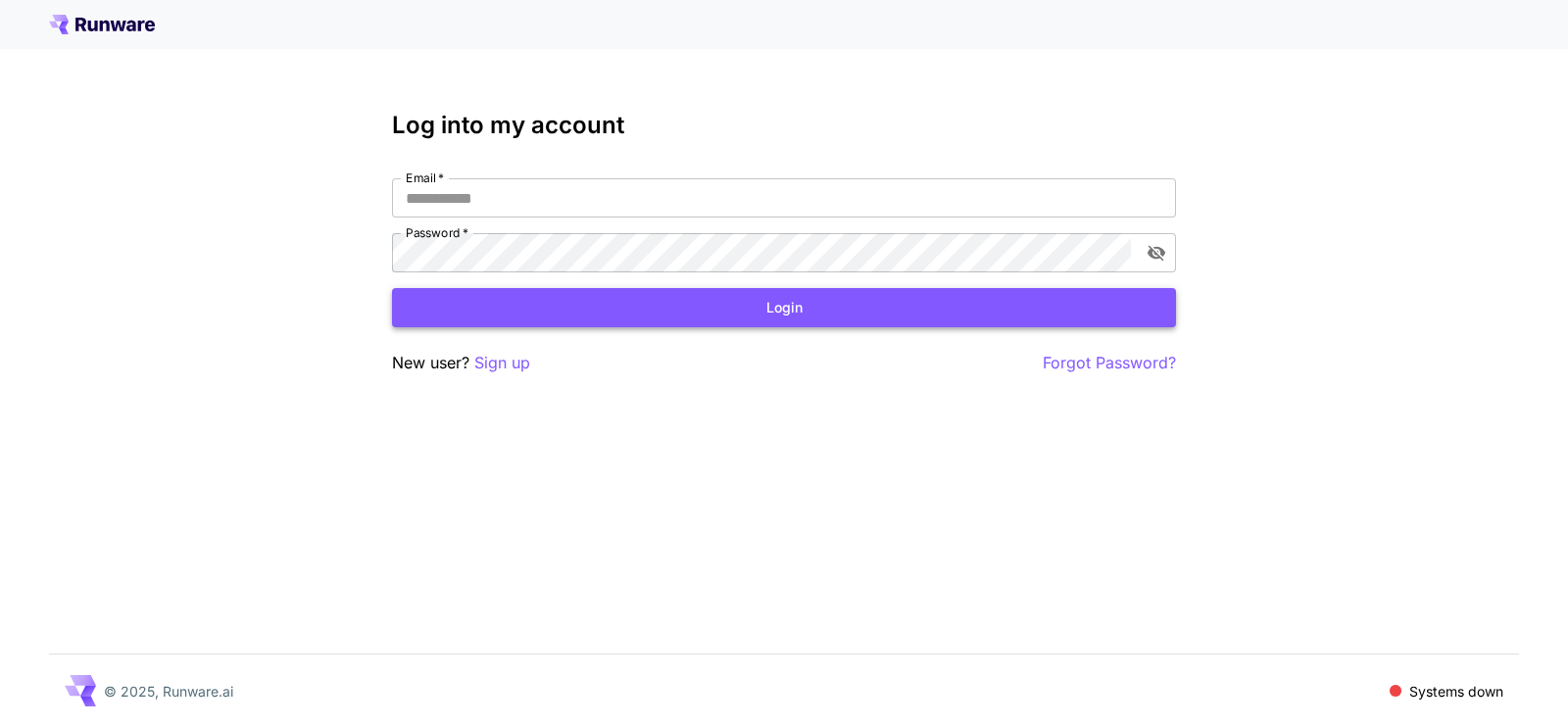 type on "**********" 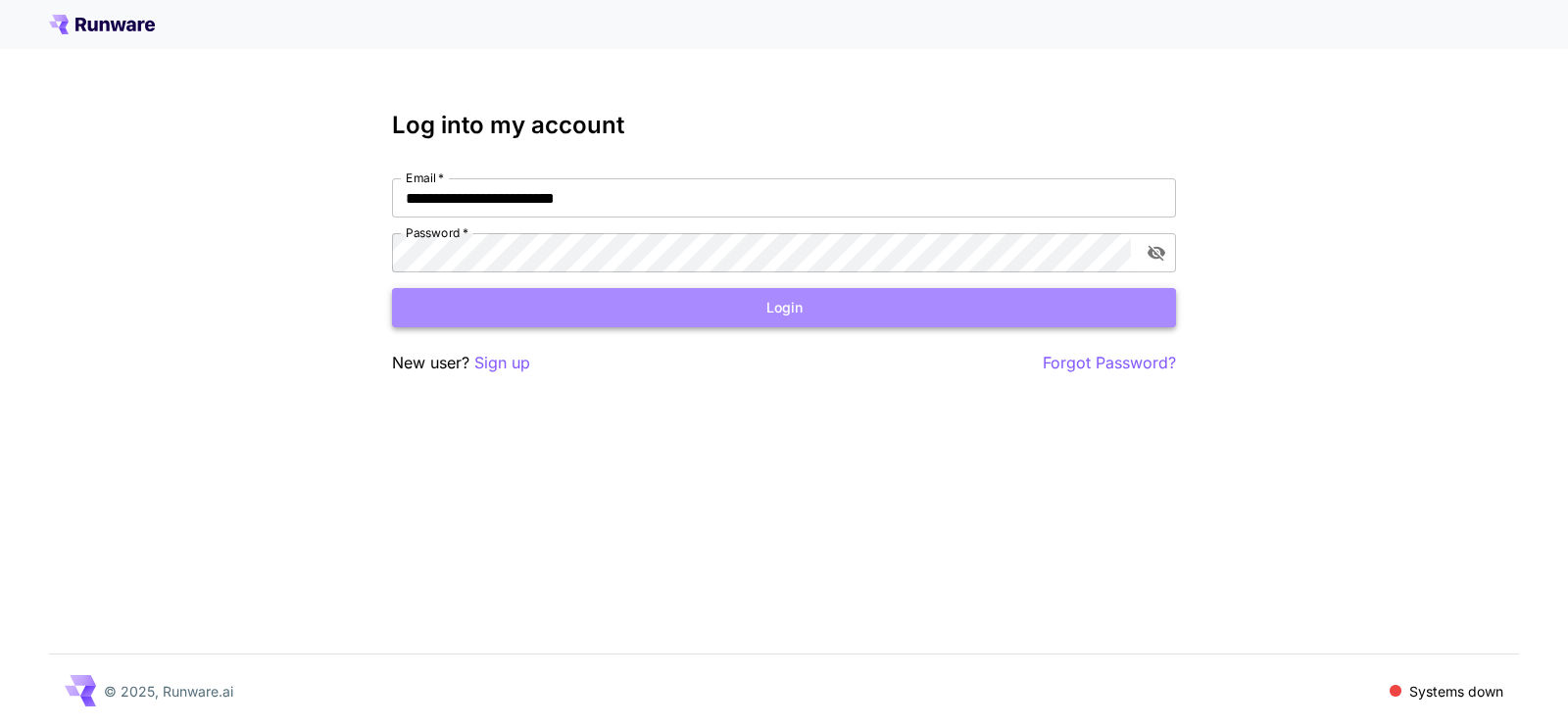 click on "Login" at bounding box center [784, 308] 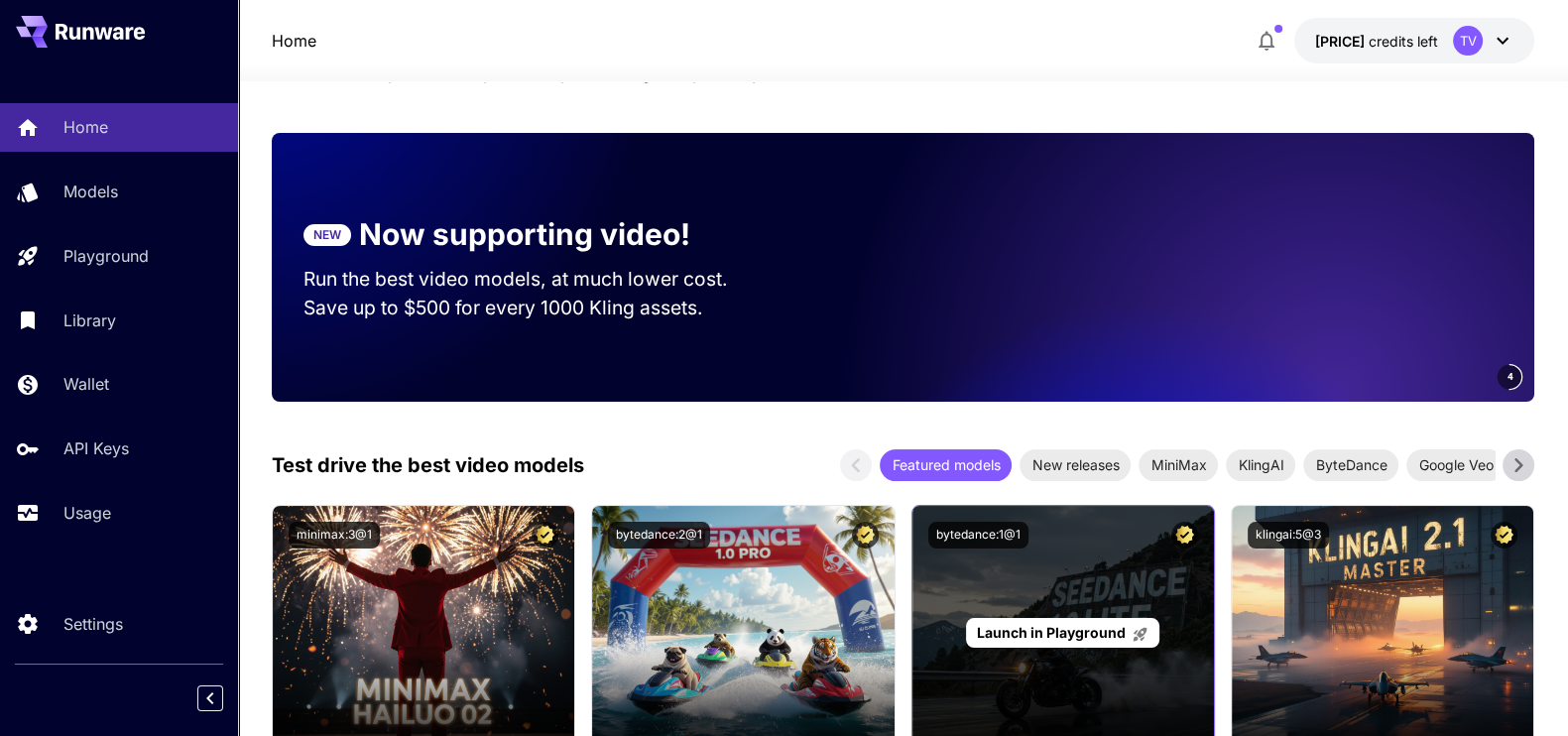 scroll, scrollTop: 0, scrollLeft: 0, axis: both 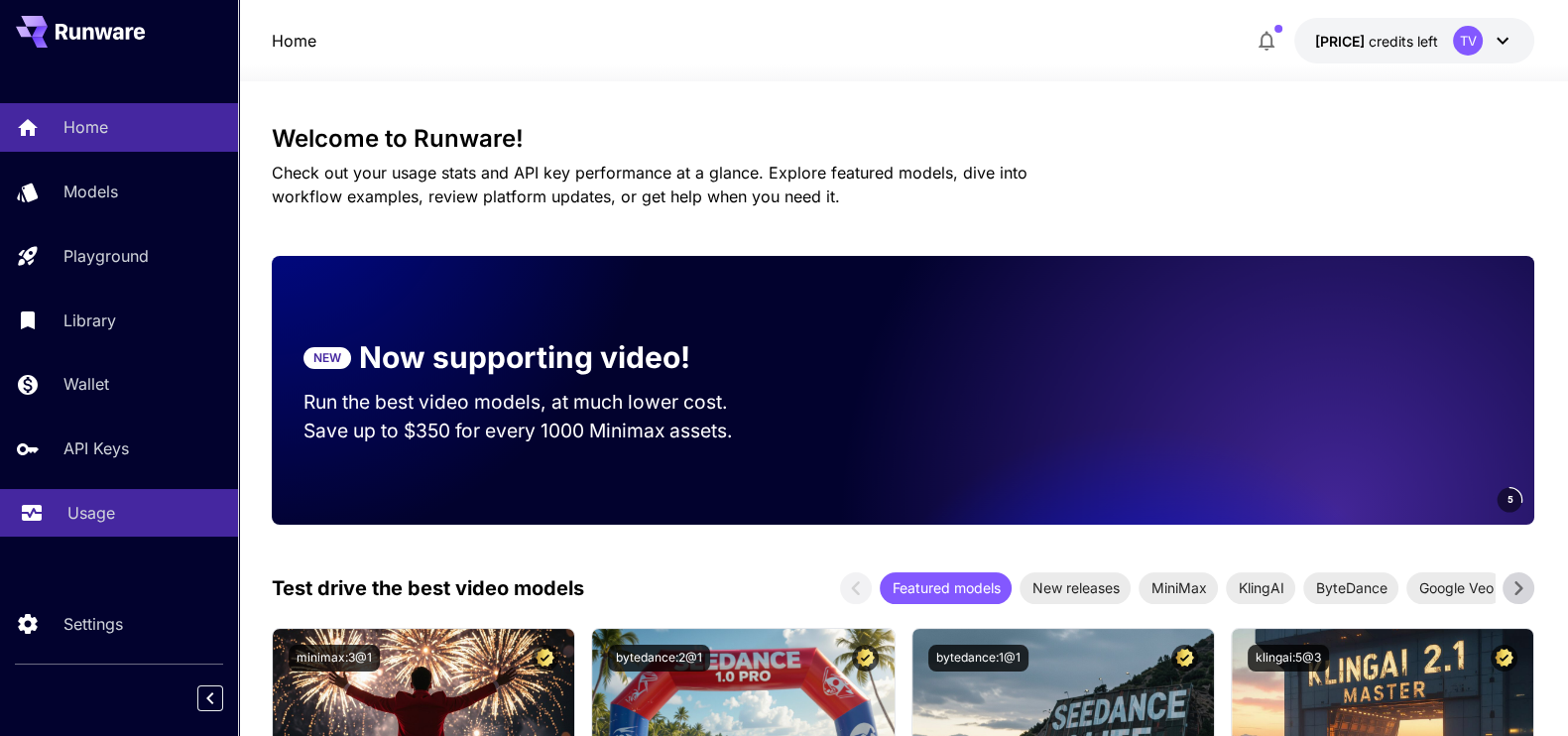 click on "Usage" at bounding box center [91, 513] 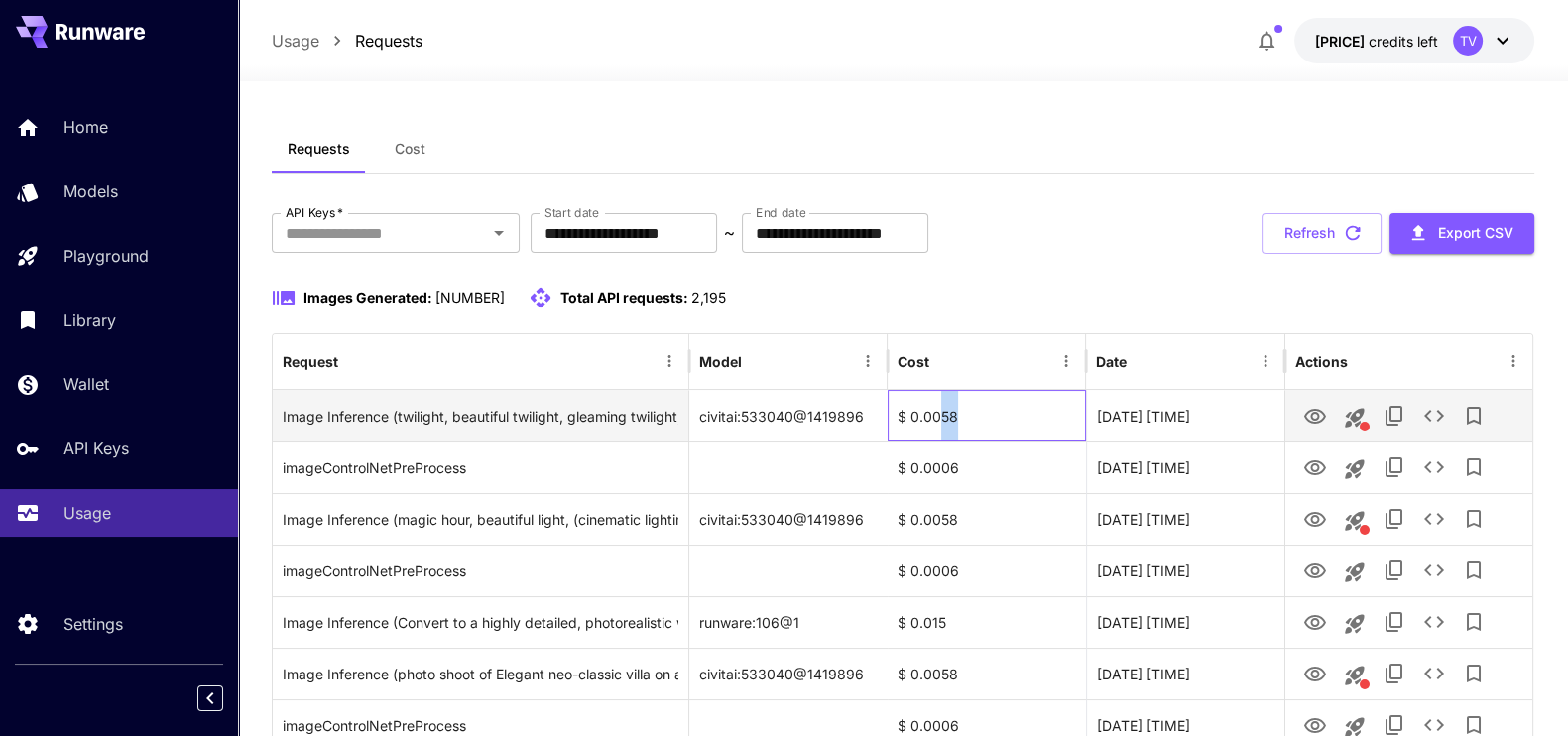 drag, startPoint x: 943, startPoint y: 418, endPoint x: 967, endPoint y: 418, distance: 24 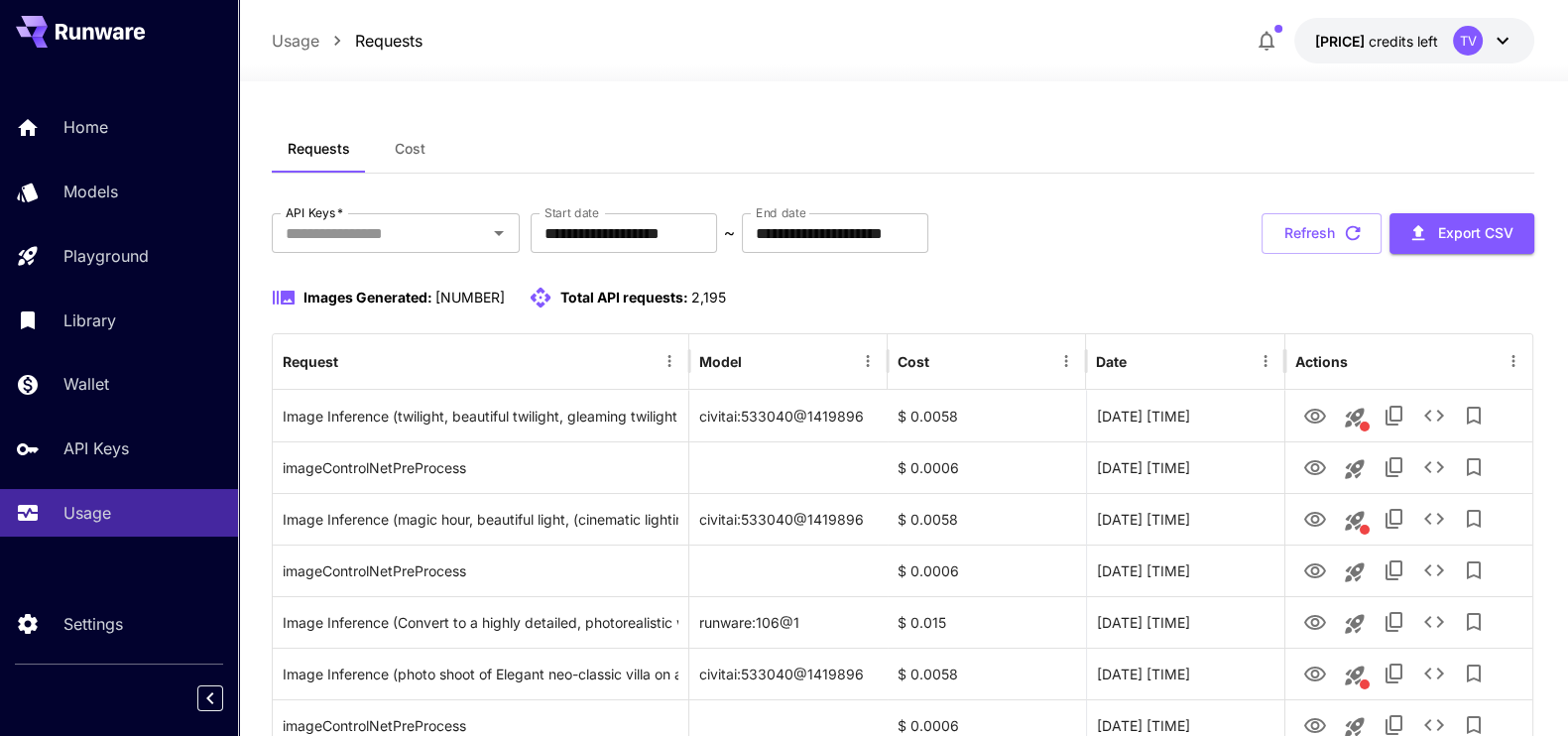 click on "Images Generated: [NUMBER] Total API requests: [NUMBER]" at bounding box center [904, 309] 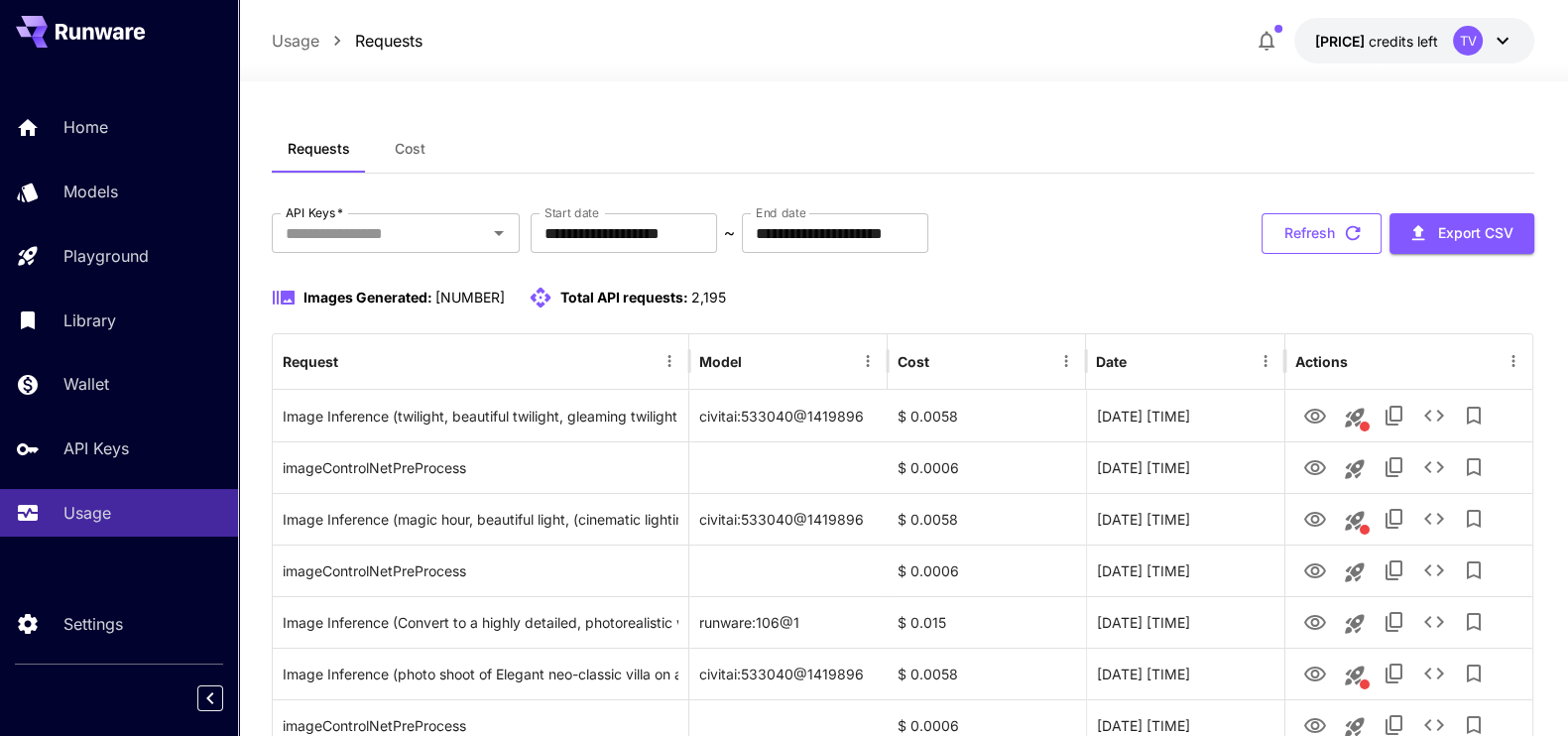 click on "Refresh" at bounding box center [1321, 233] 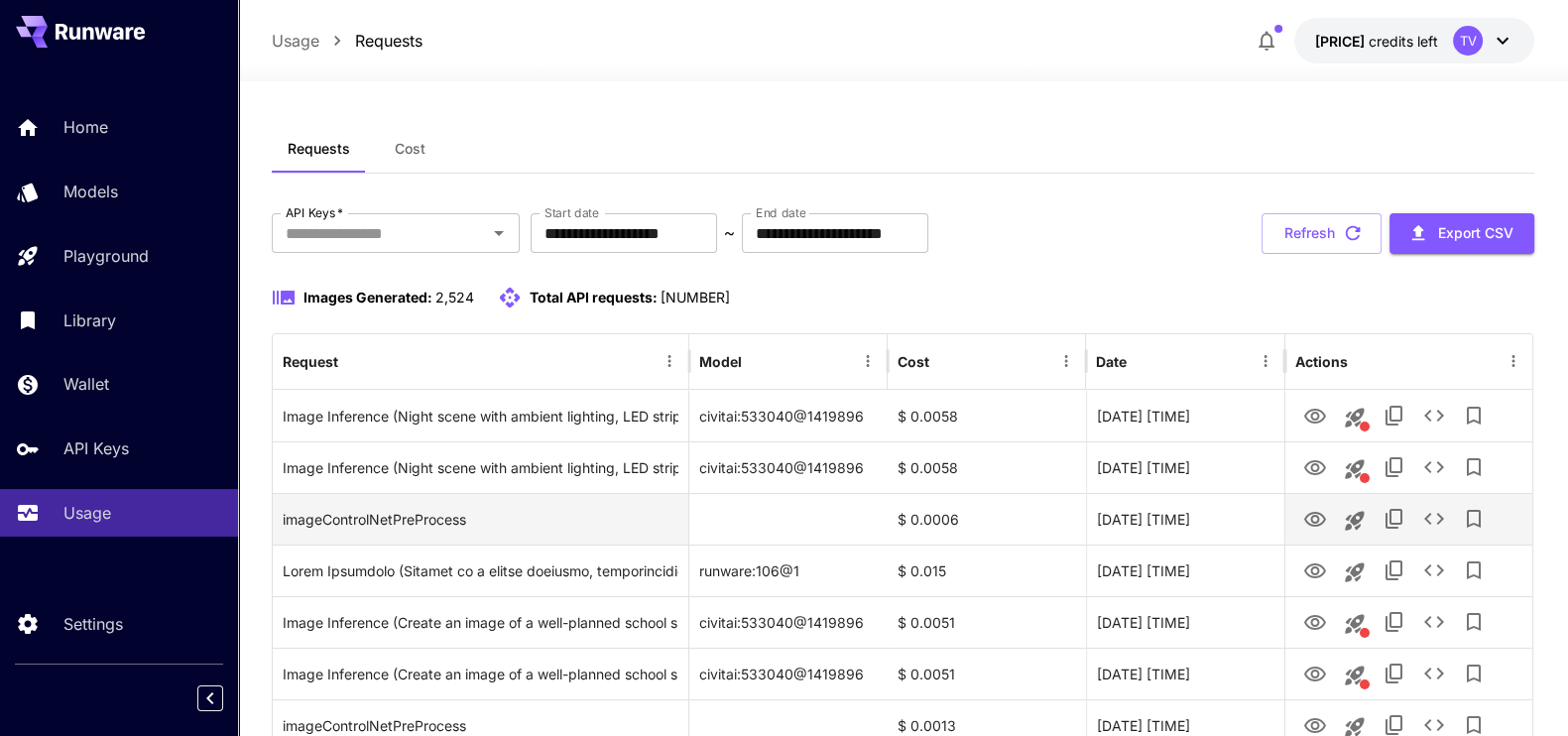 scroll, scrollTop: 372, scrollLeft: 0, axis: vertical 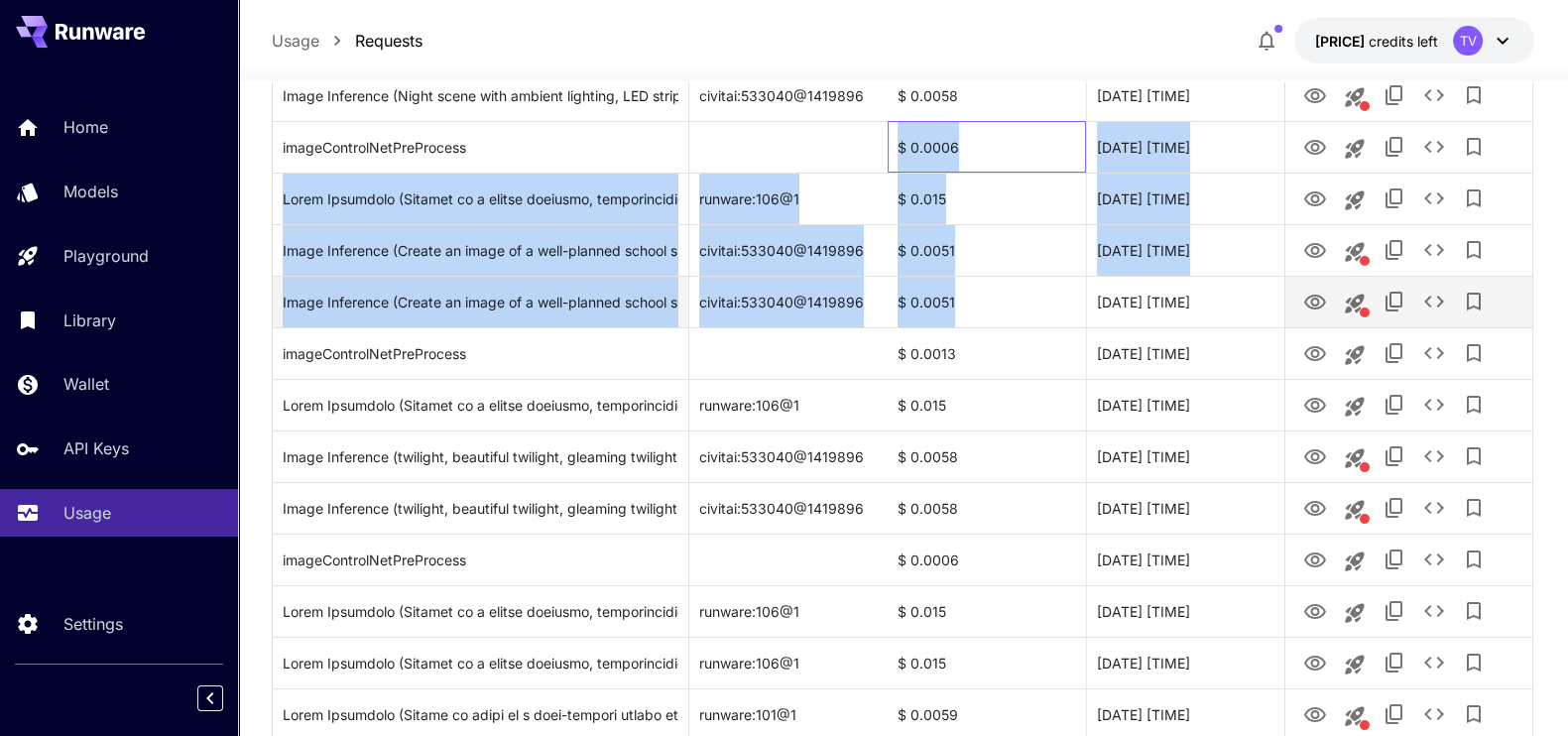 drag, startPoint x: 890, startPoint y: 141, endPoint x: 1014, endPoint y: 291, distance: 194.61757 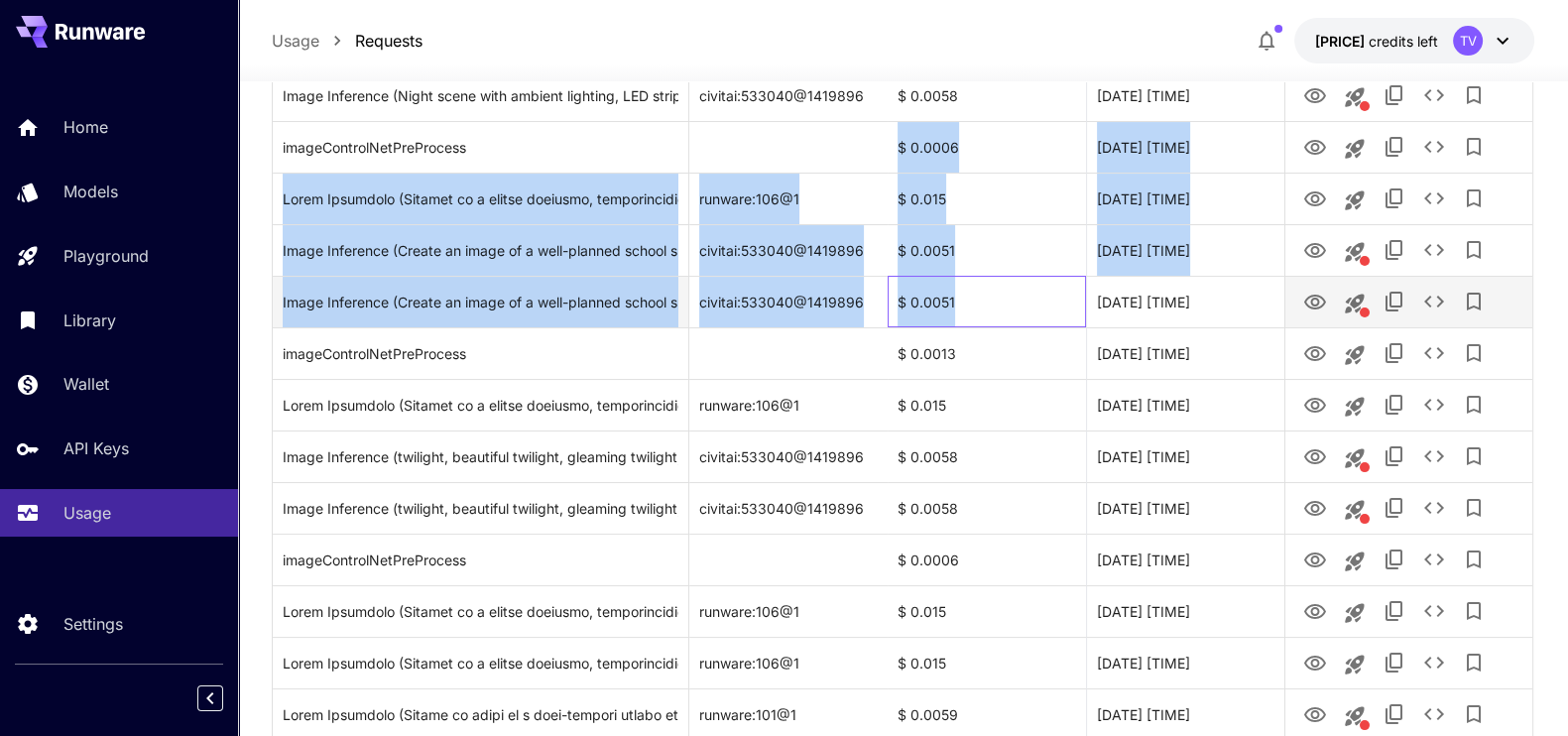 click on "$ 0.0051" at bounding box center (987, 302) 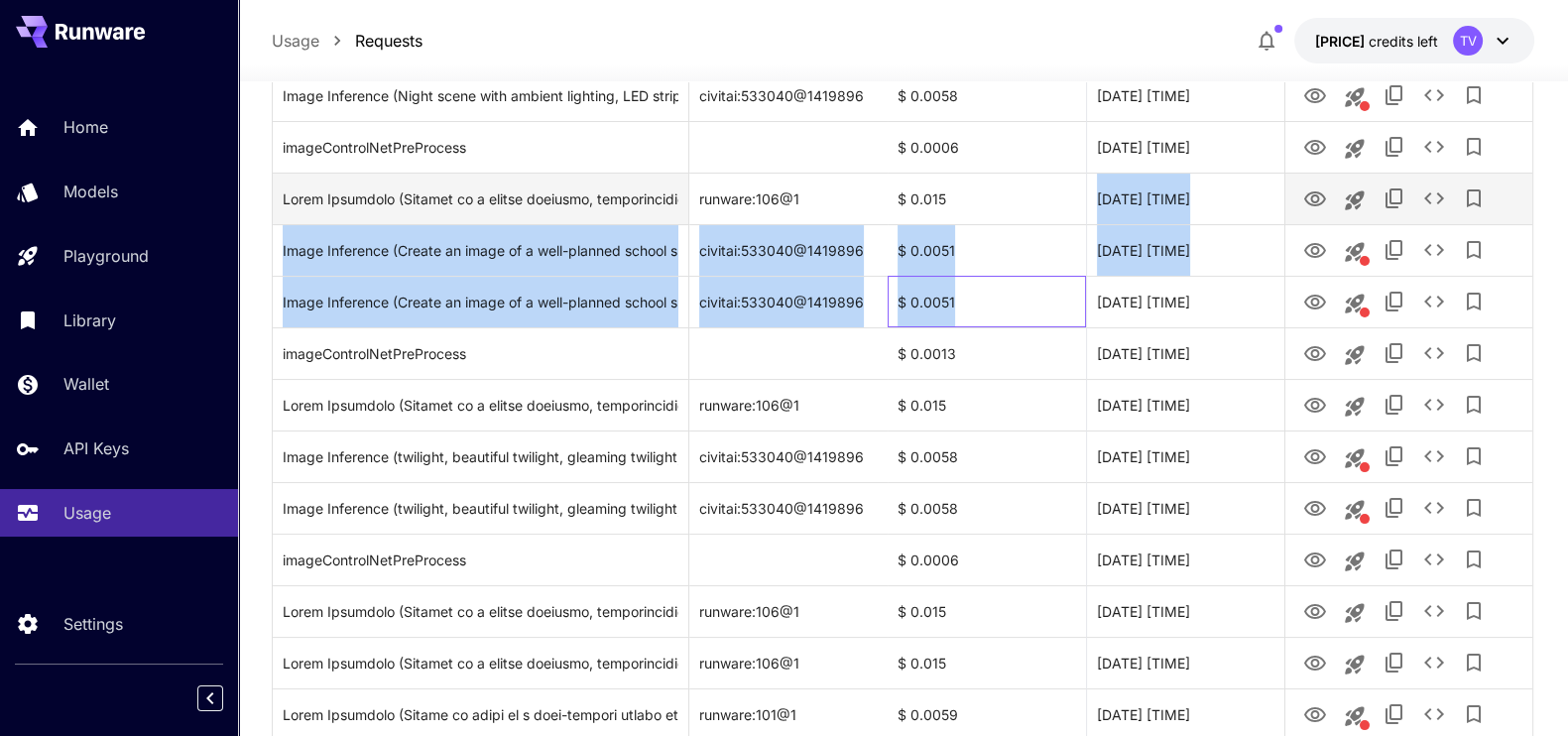 drag, startPoint x: 1011, startPoint y: 312, endPoint x: 1010, endPoint y: 189, distance: 123.004065 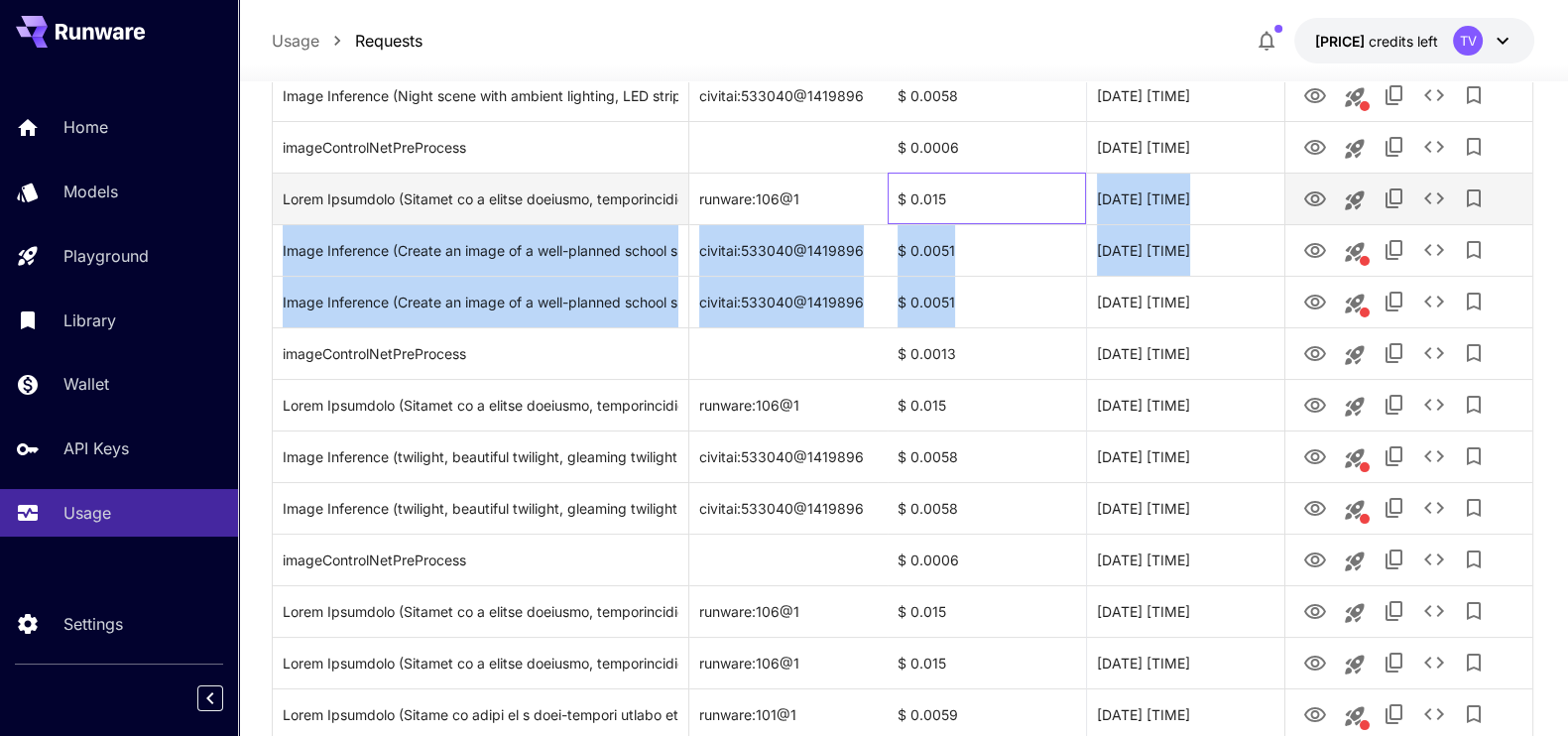 click on "$ 0.015" at bounding box center (987, 198) 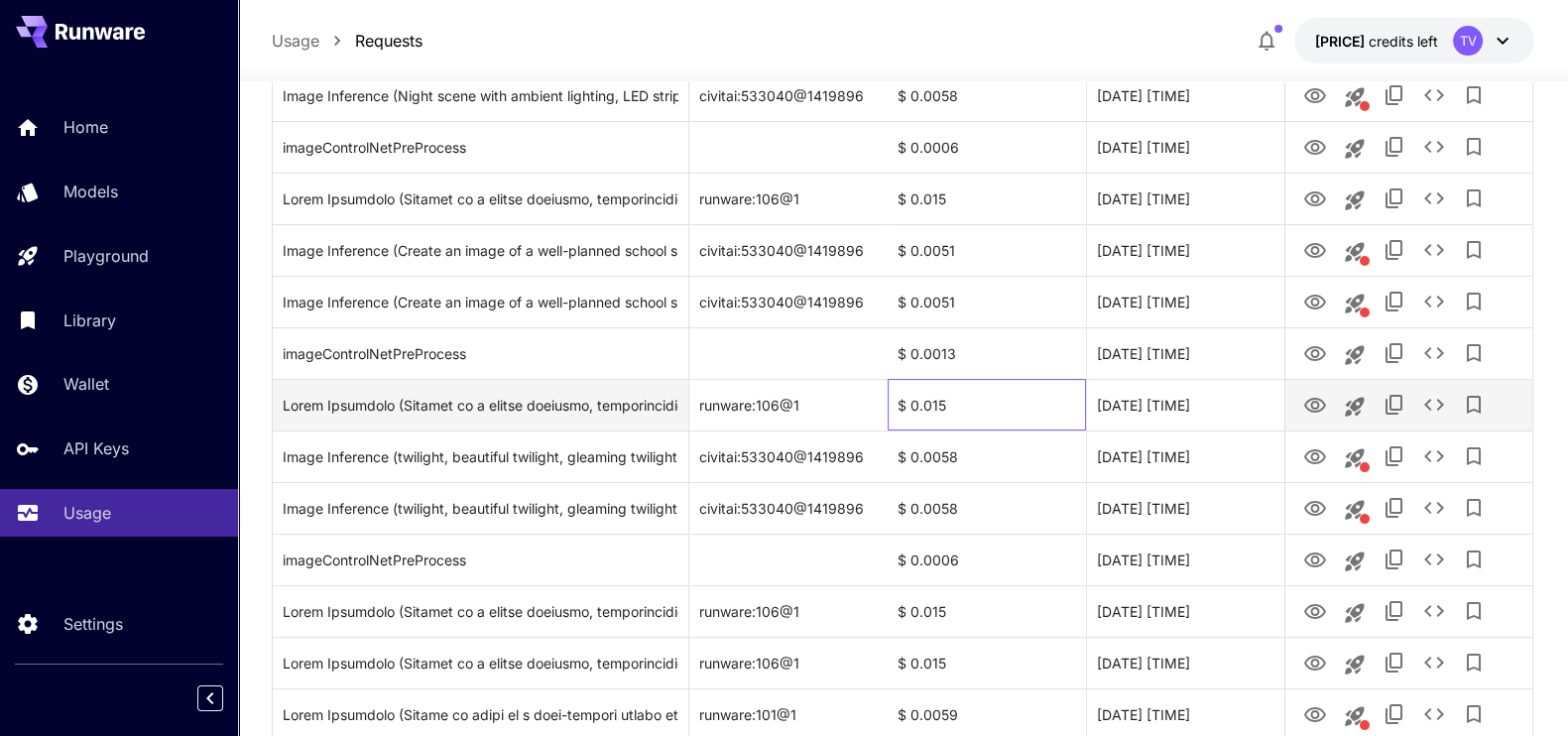click on "$ 0.015" at bounding box center (987, 405) 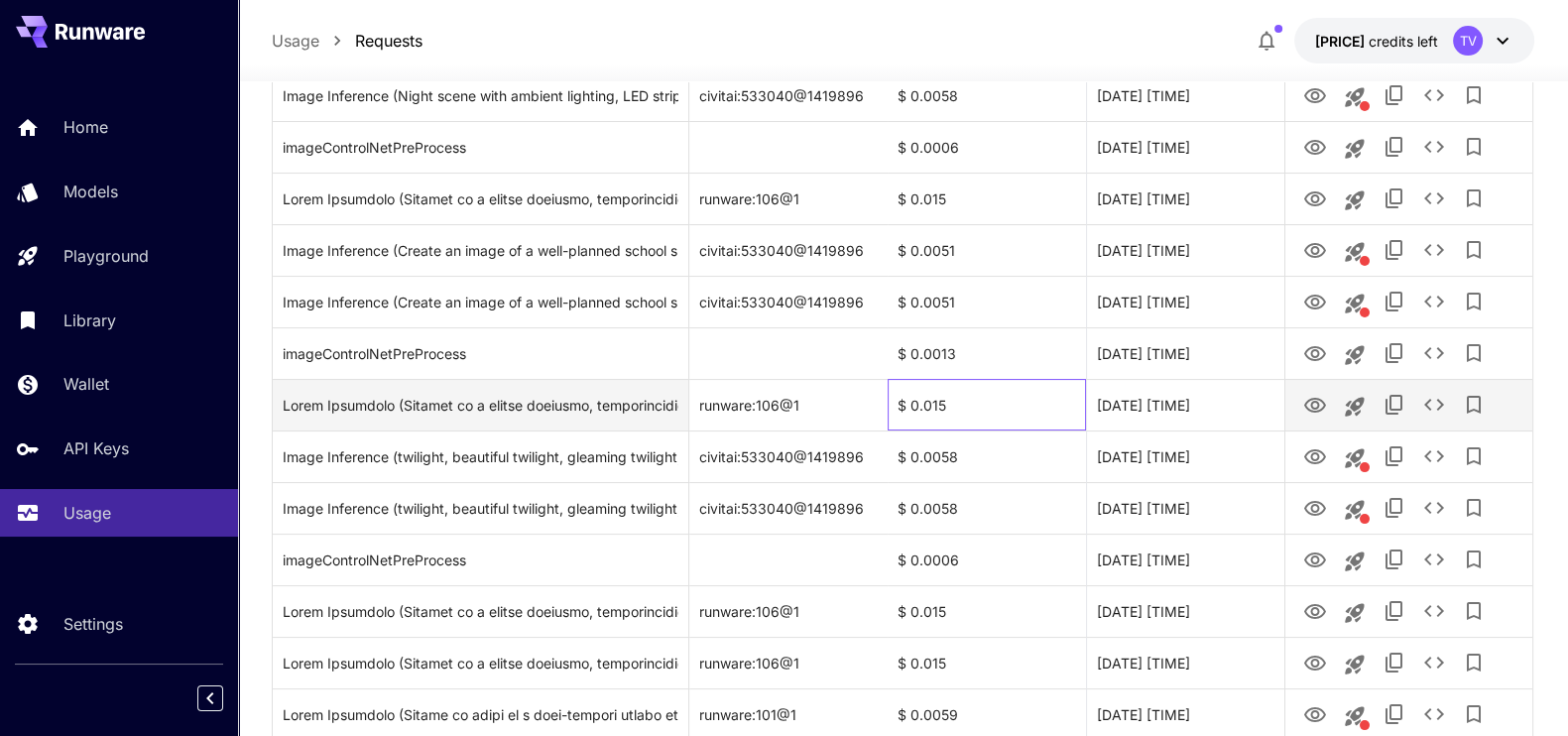 scroll, scrollTop: 495, scrollLeft: 0, axis: vertical 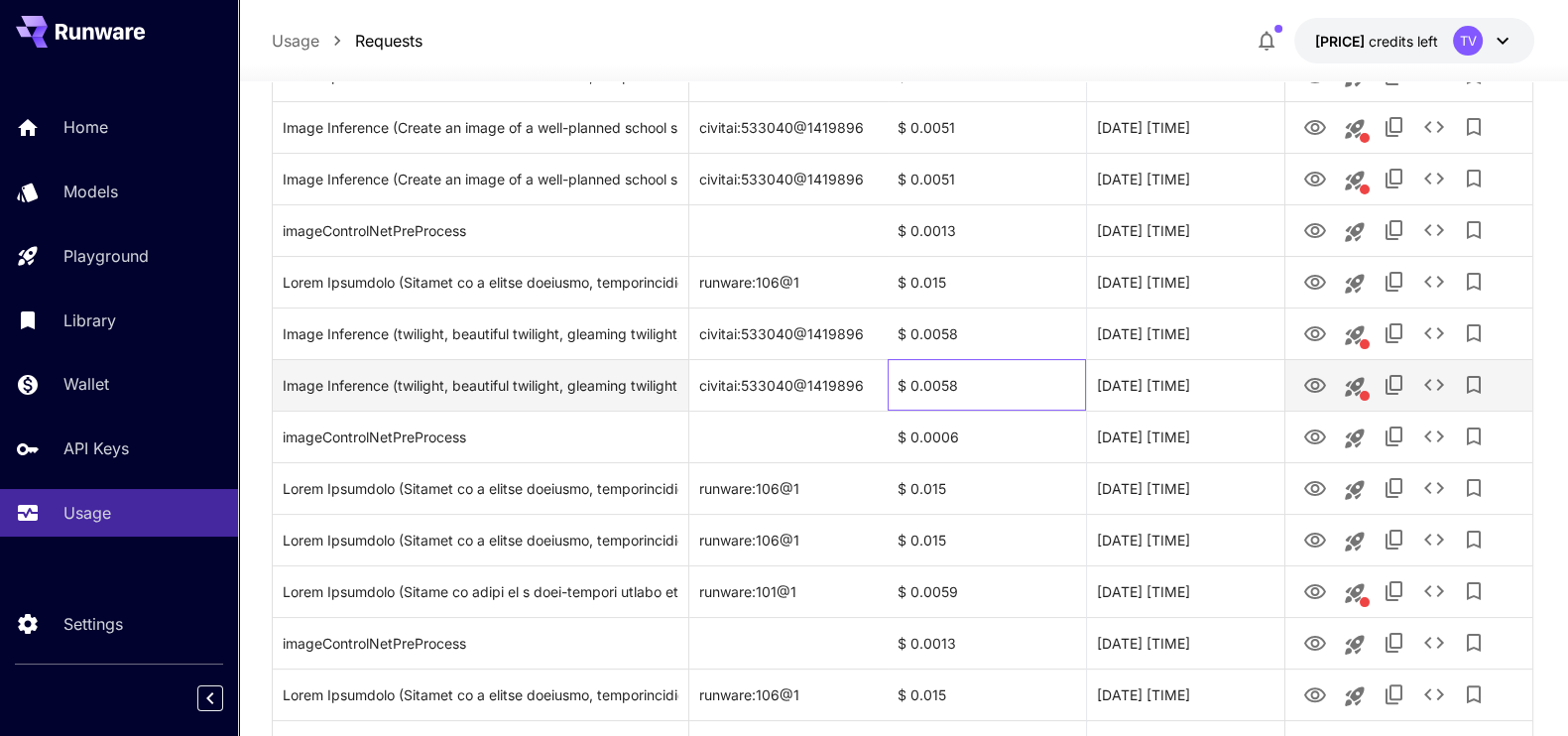 click on "$ 0.0058" at bounding box center (987, 385) 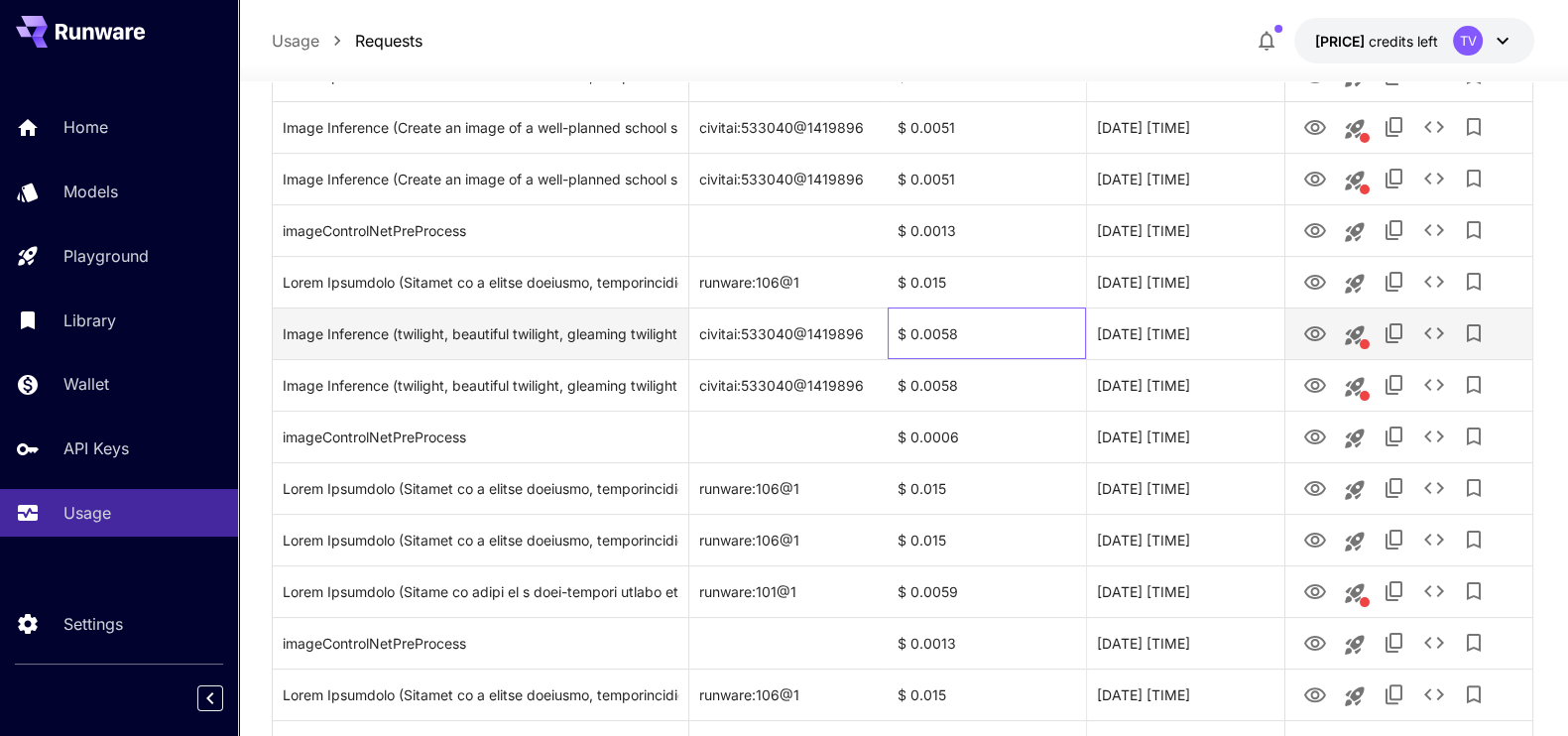 click on "$ 0.0058" at bounding box center [987, 333] 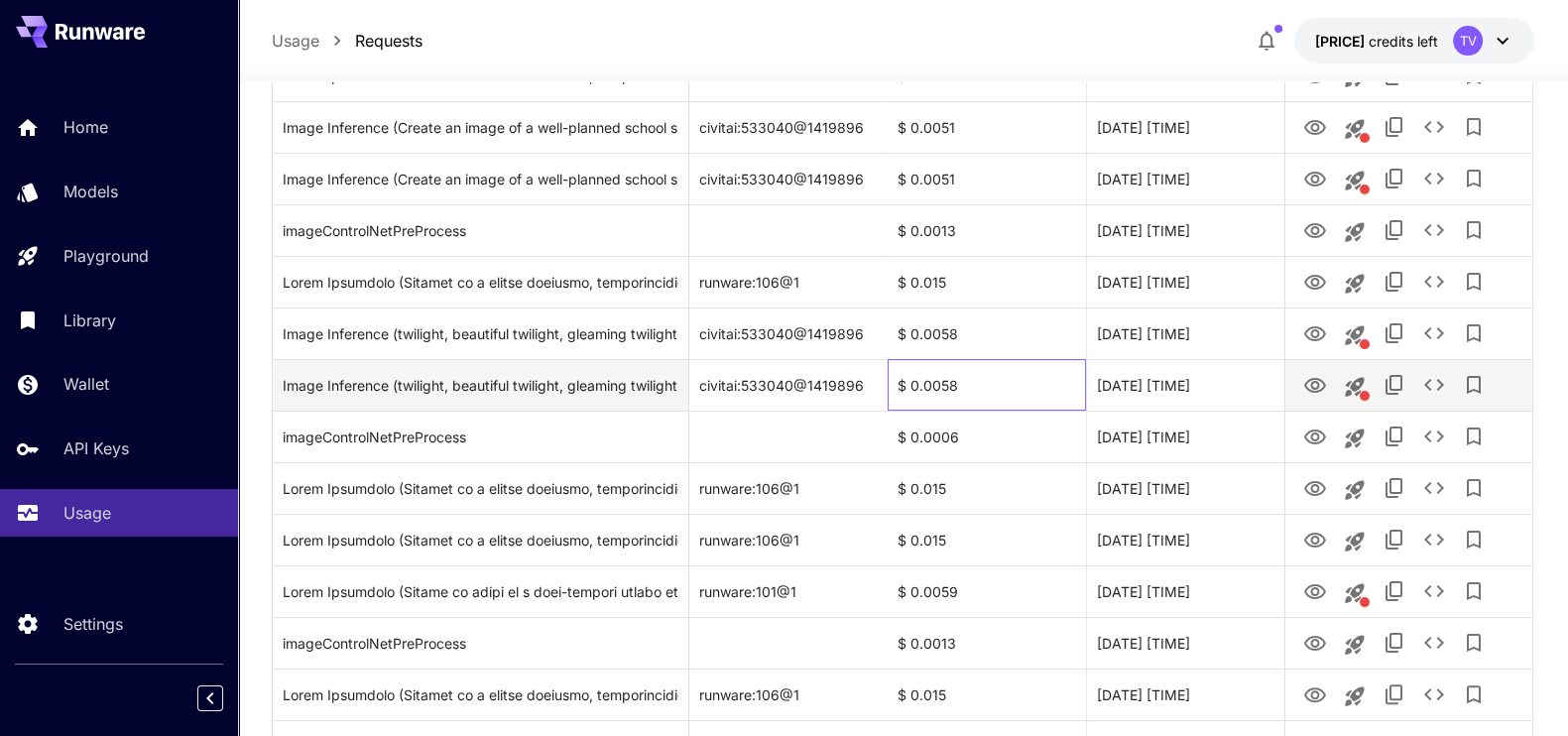 click on "$ 0.0058" at bounding box center [987, 385] 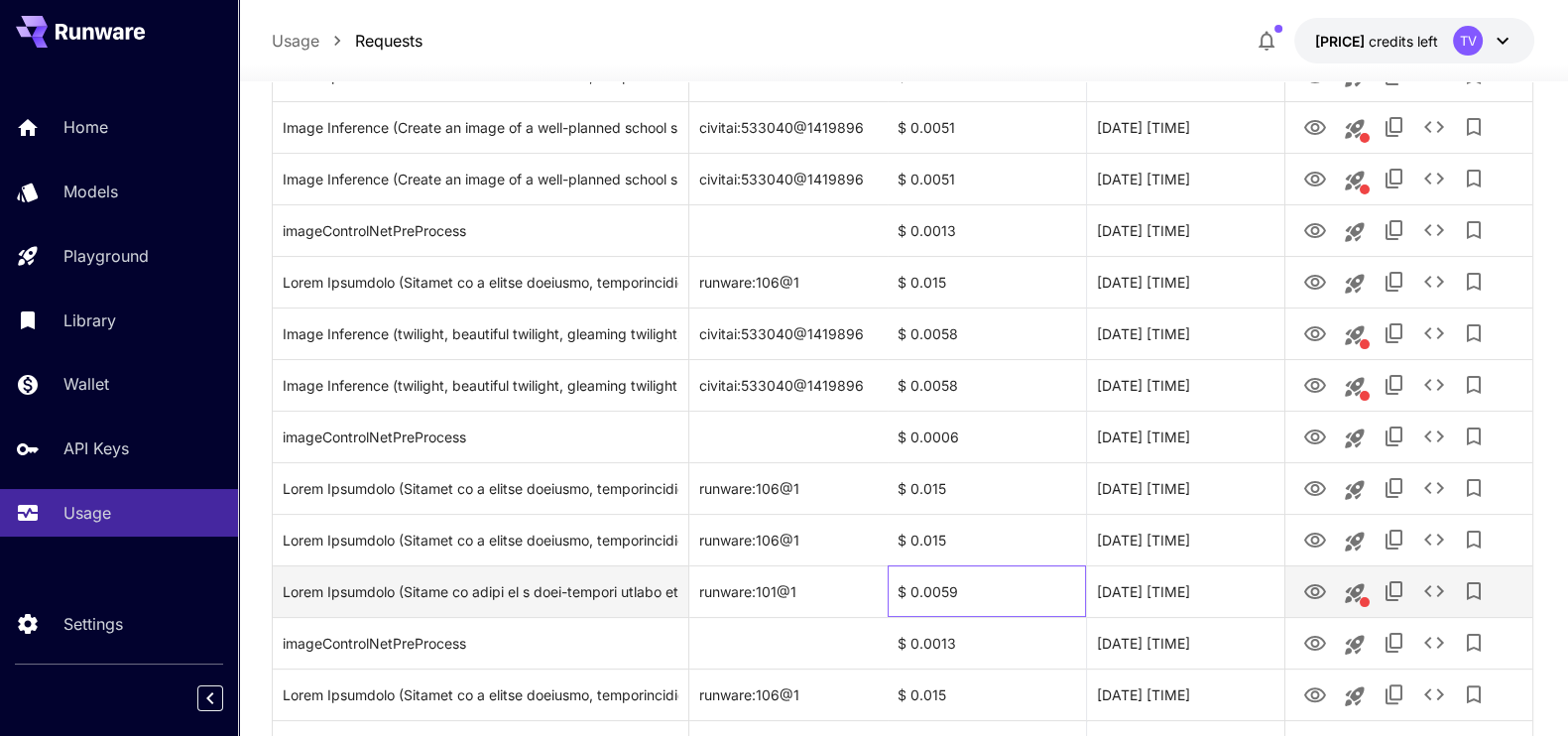 click on "$ 0.0059" at bounding box center (987, 591) 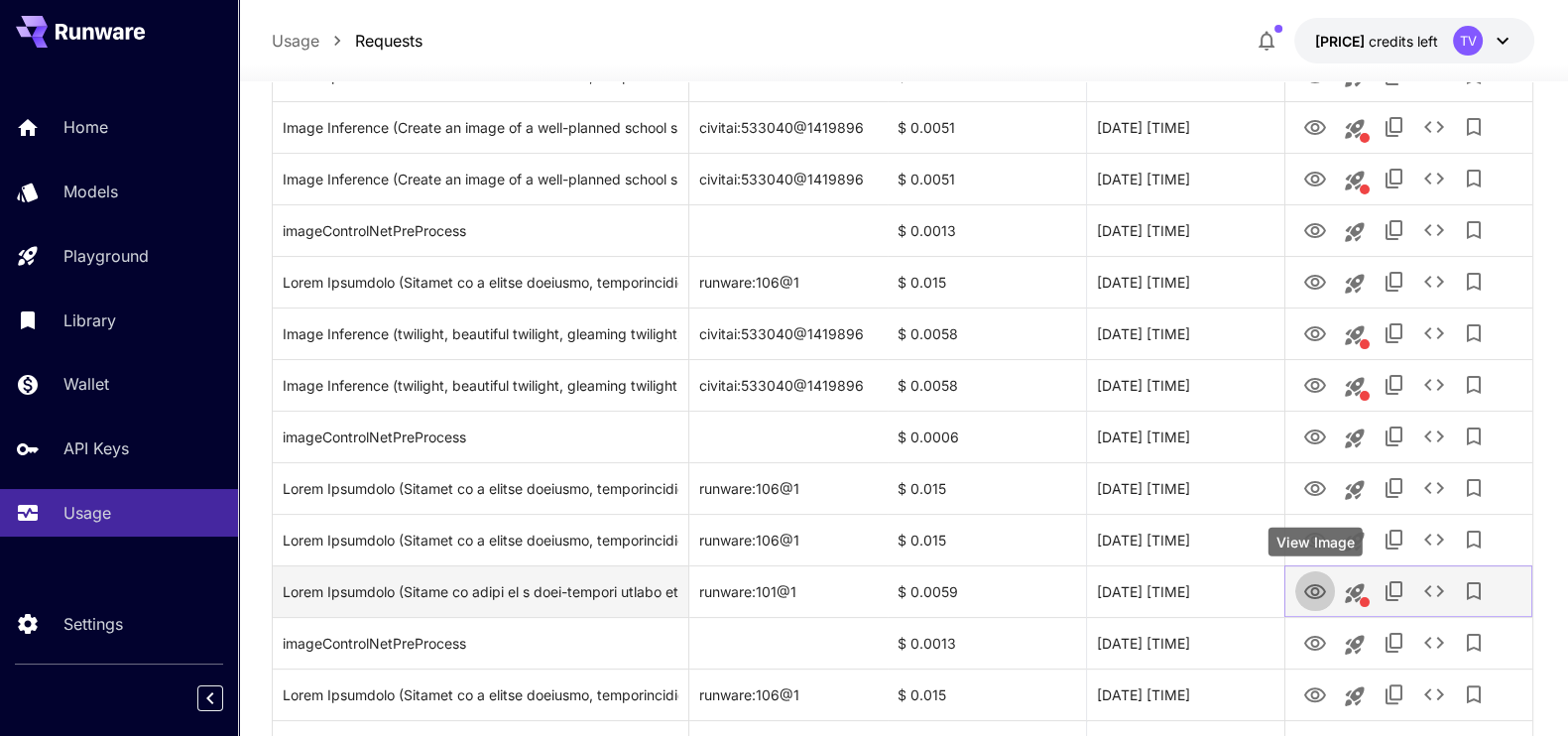 click 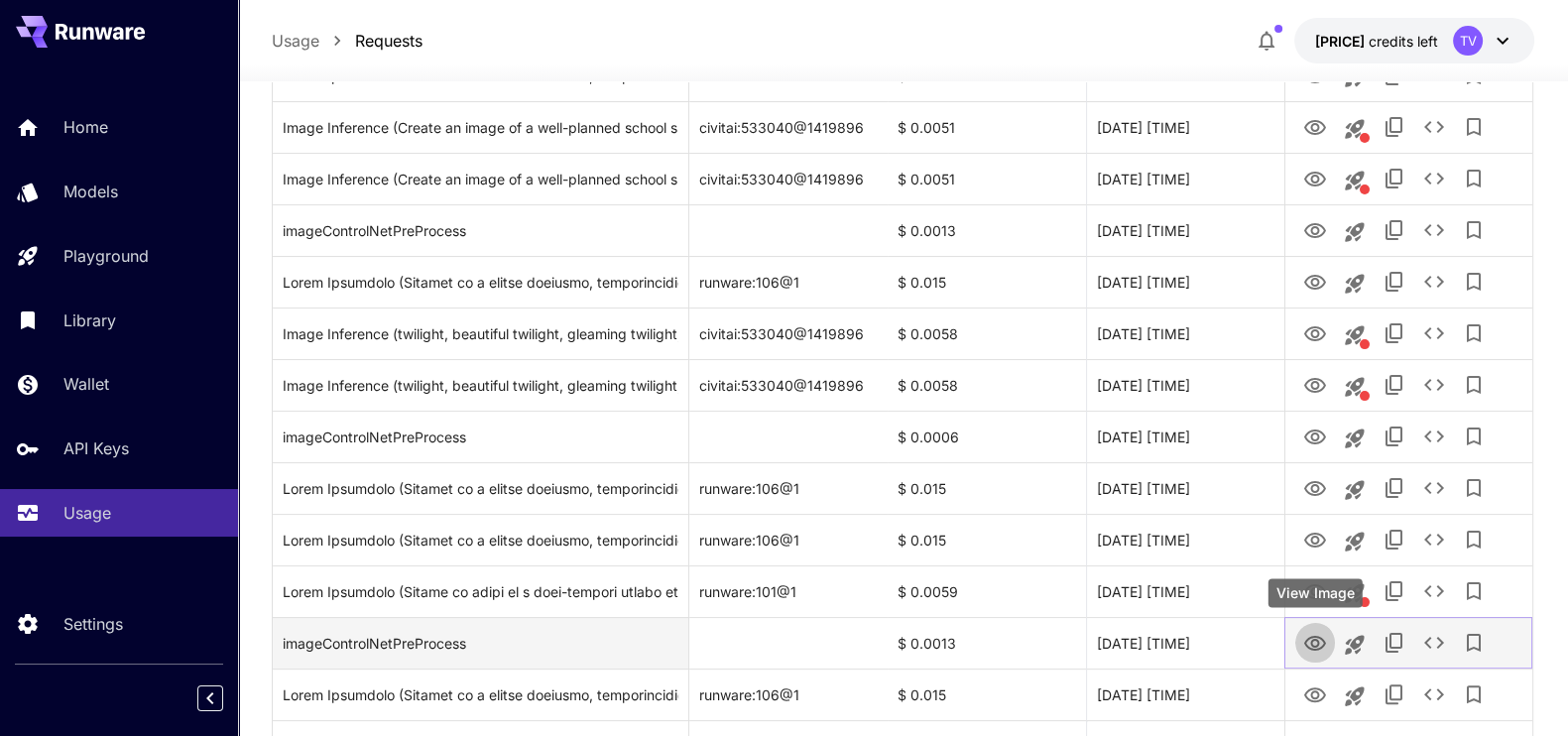 click 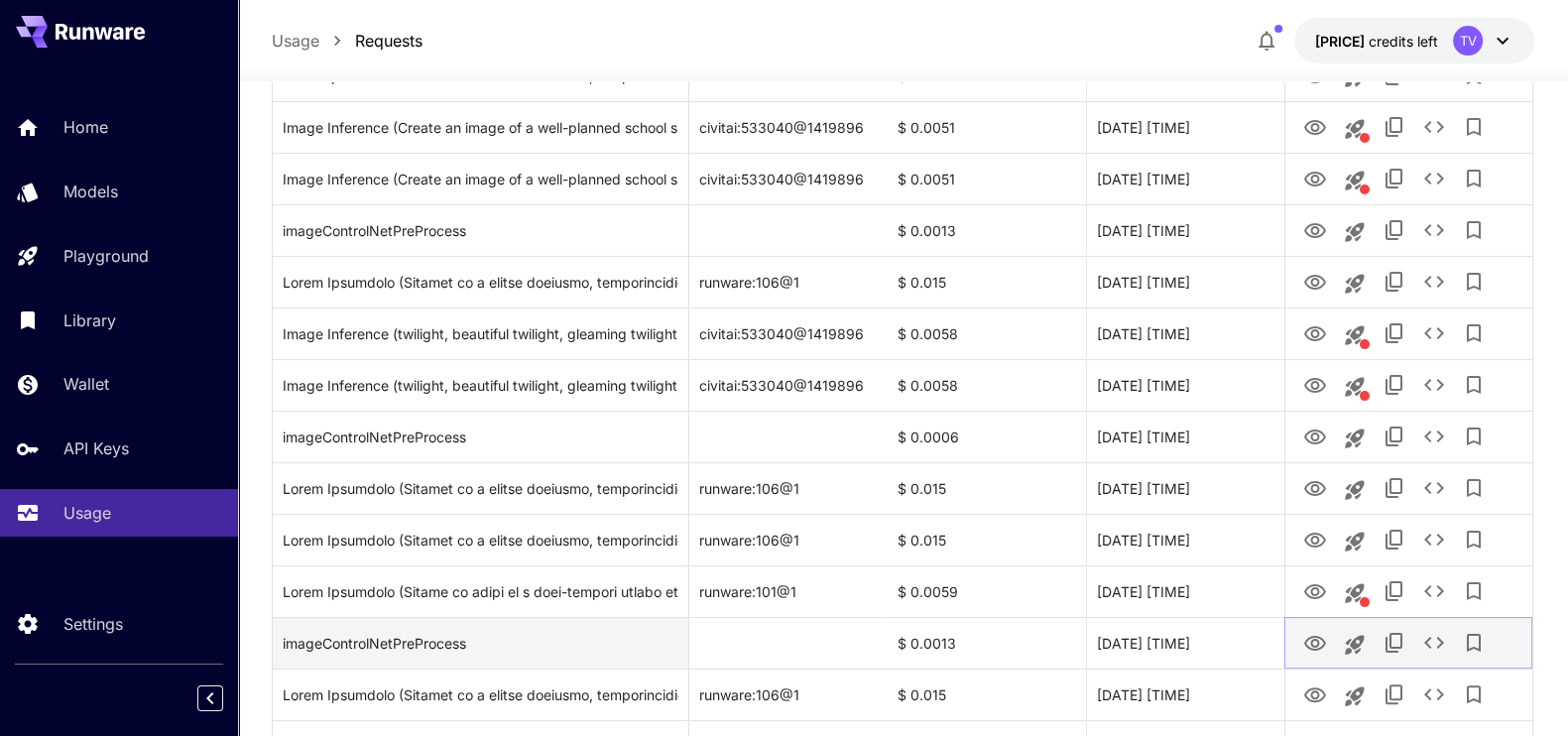 scroll, scrollTop: 620, scrollLeft: 0, axis: vertical 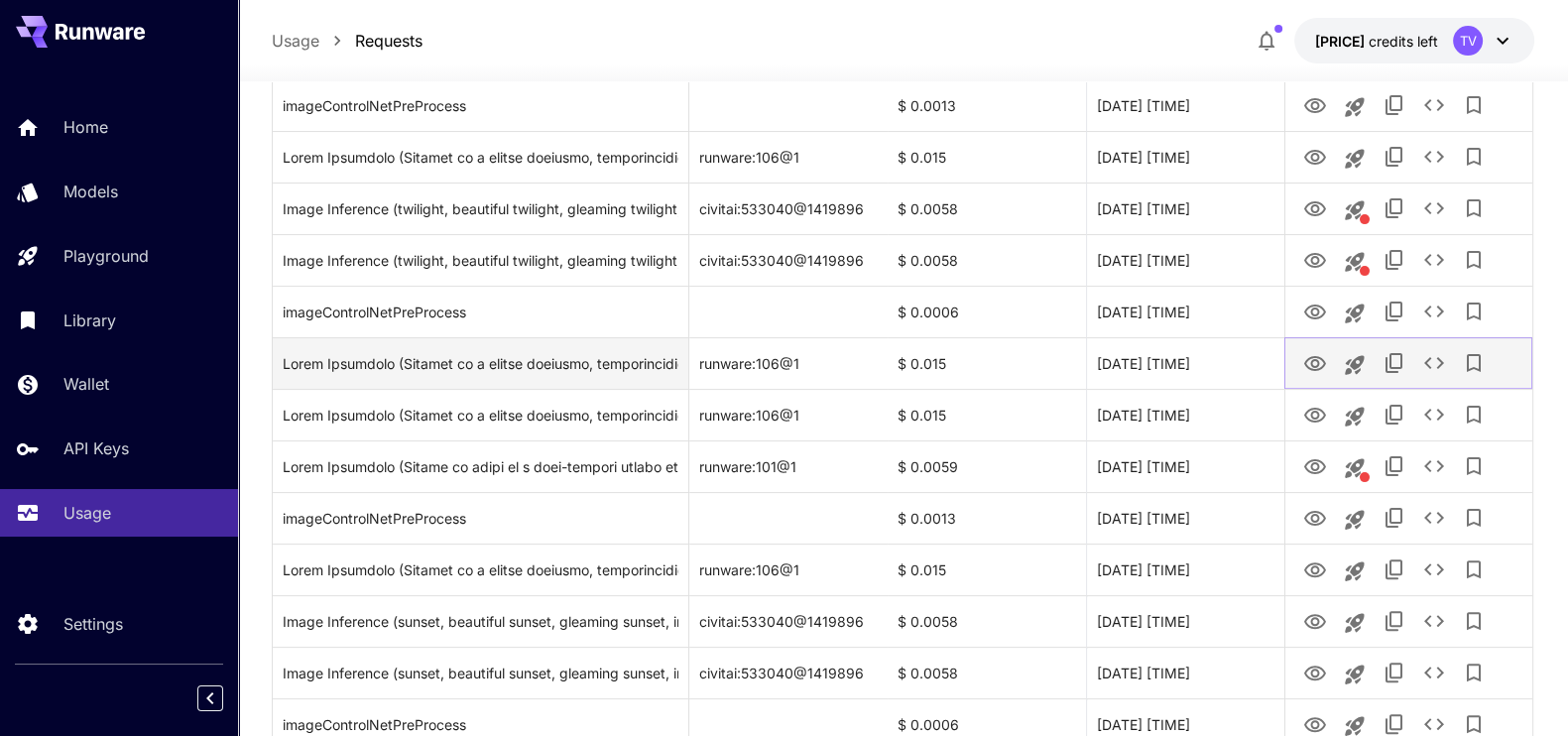 click at bounding box center [1315, 362] 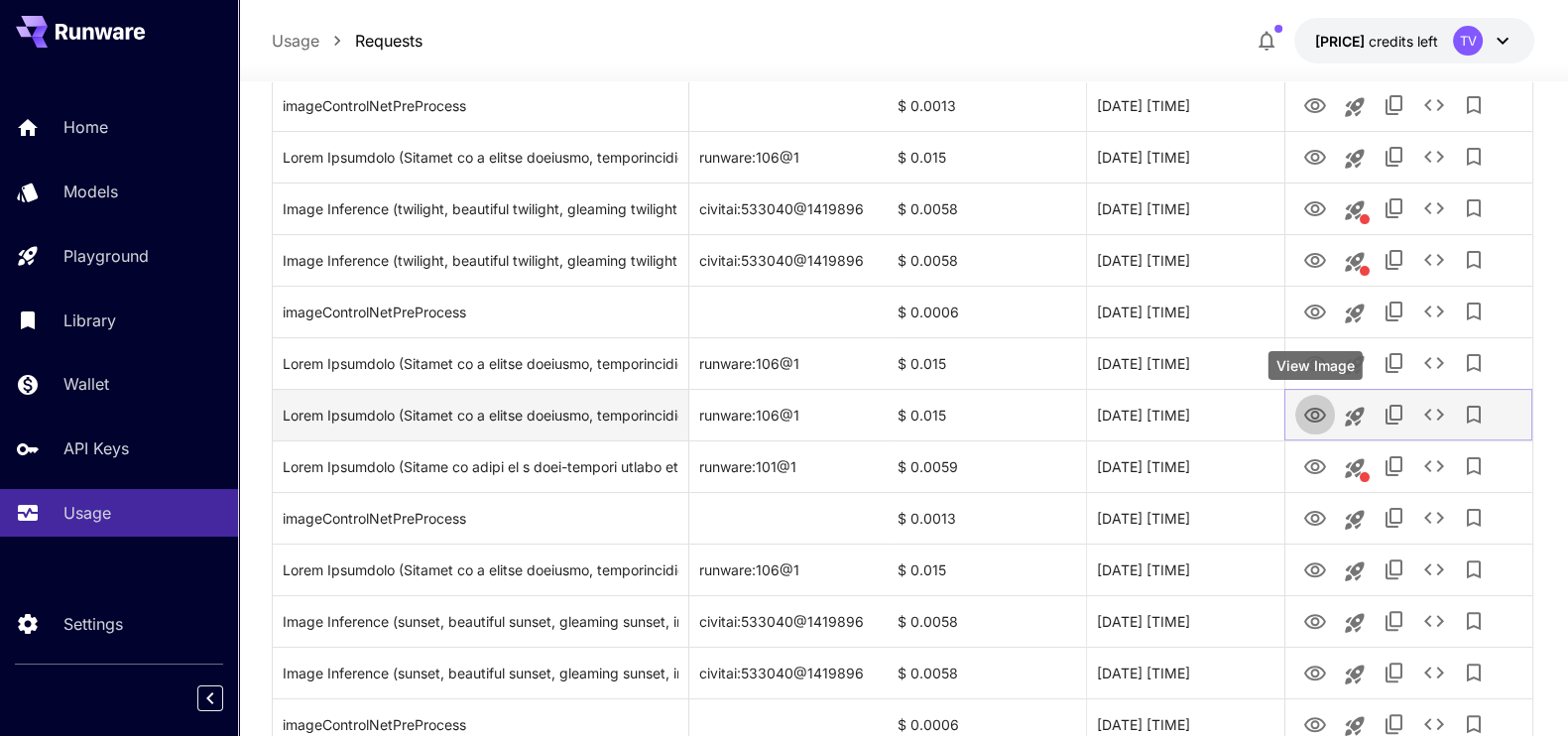 click 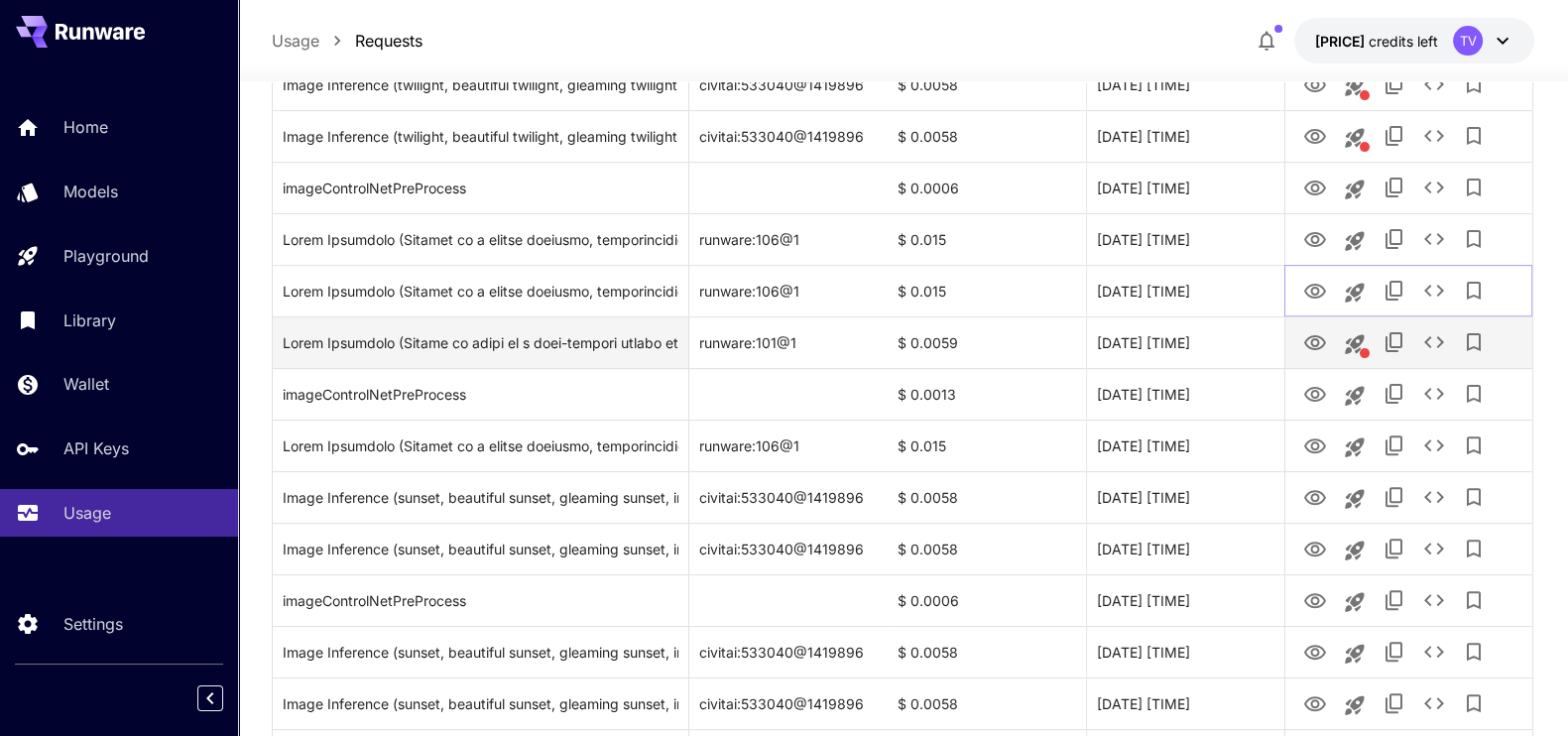 scroll, scrollTop: 867, scrollLeft: 0, axis: vertical 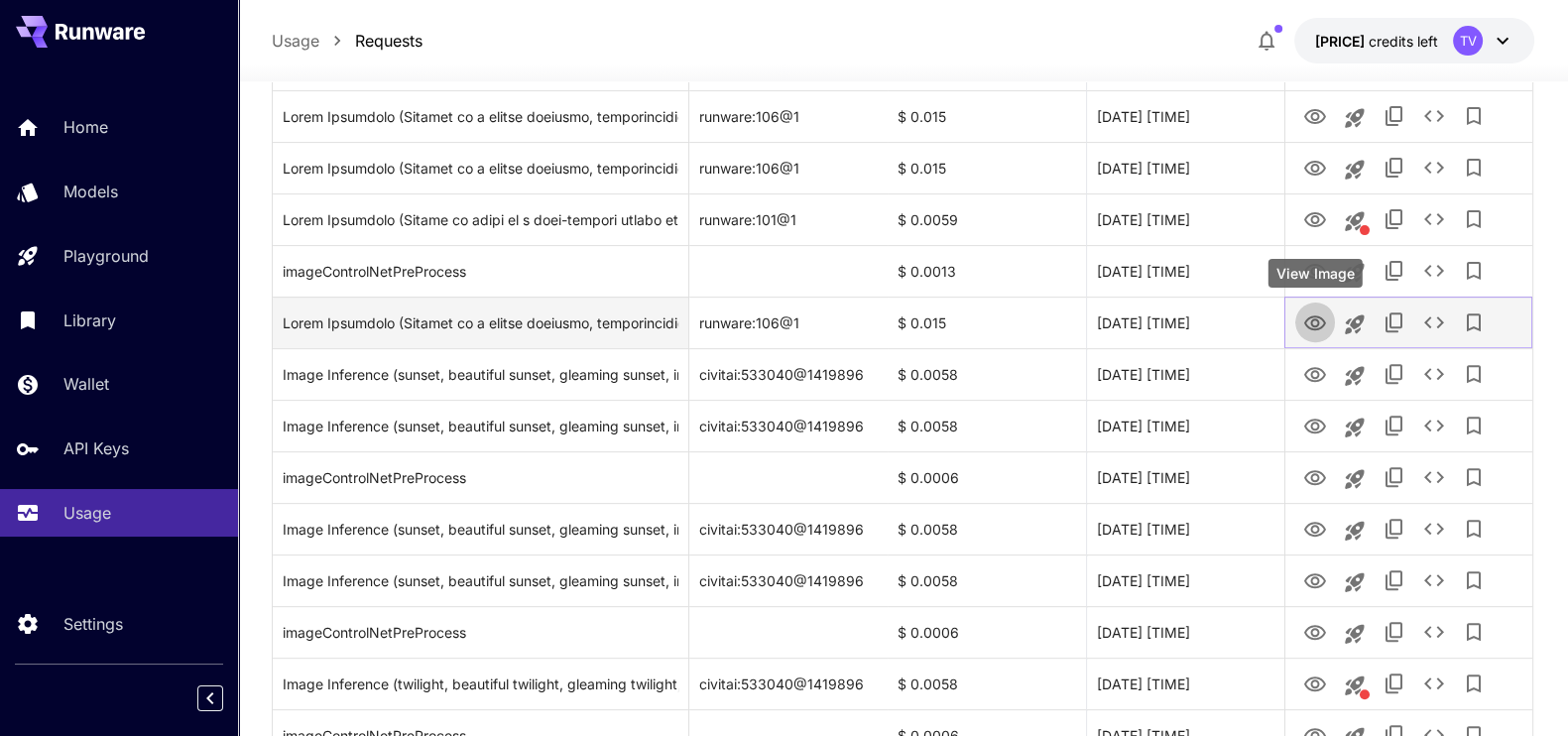 click 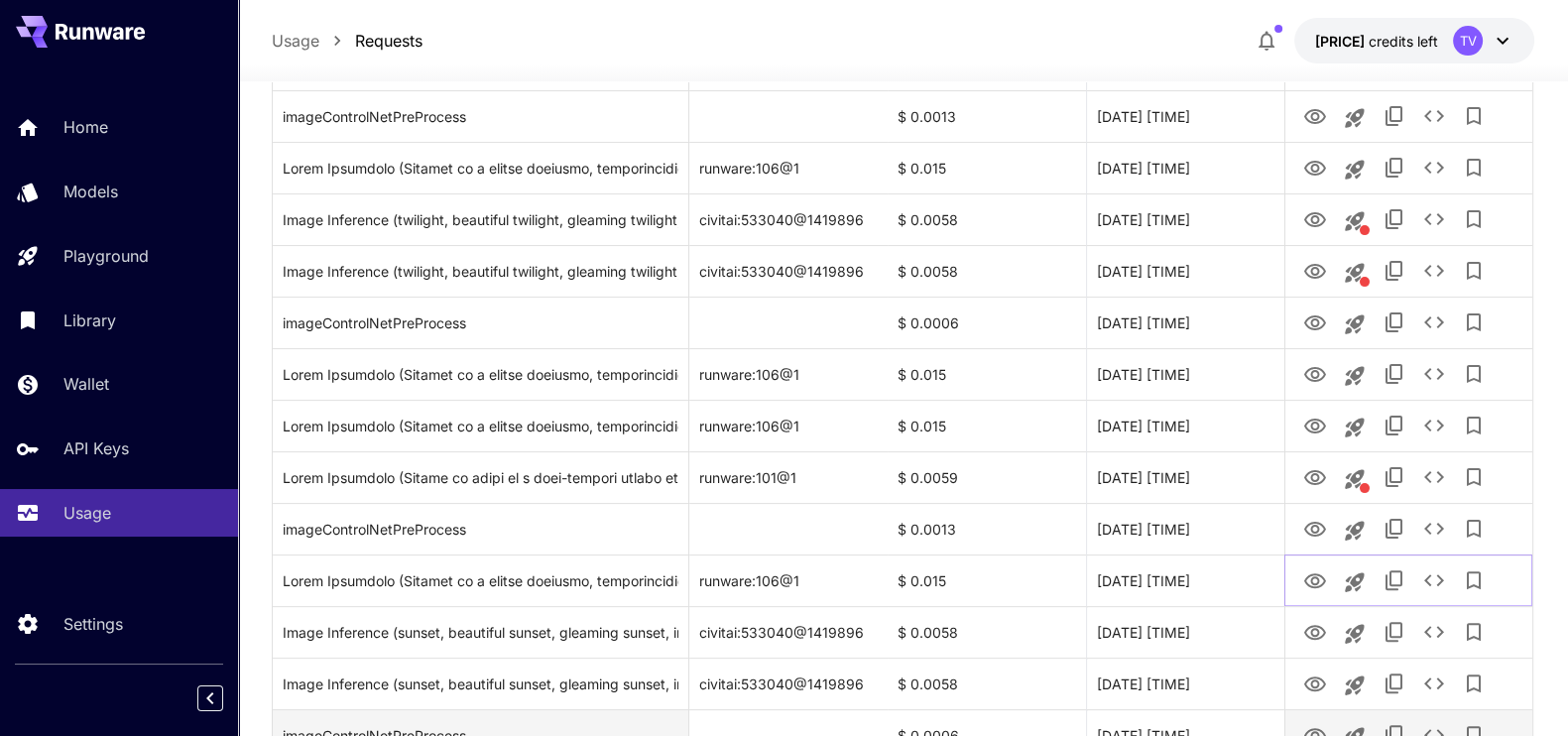 scroll, scrollTop: 0, scrollLeft: 0, axis: both 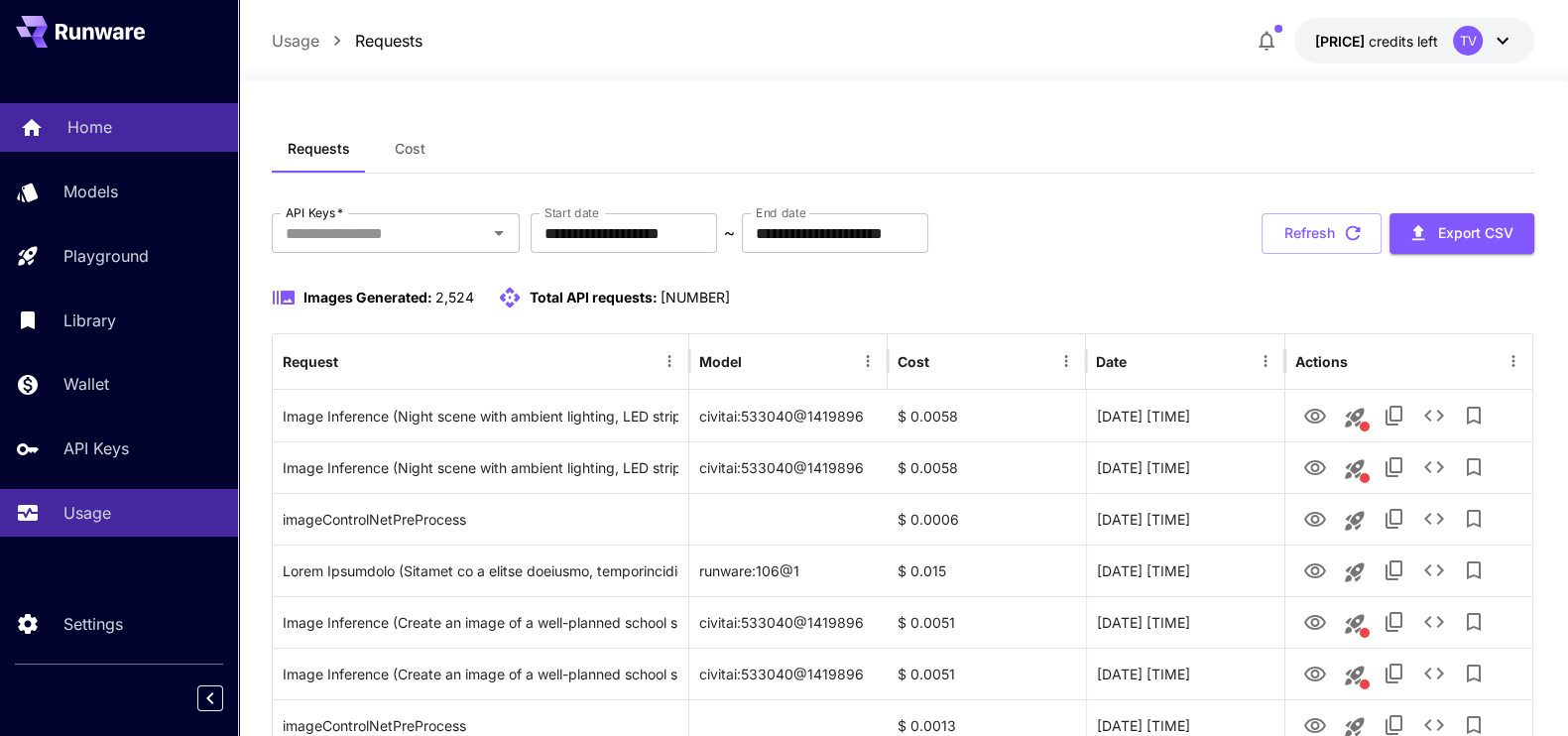 click on "Home" at bounding box center (119, 127) 